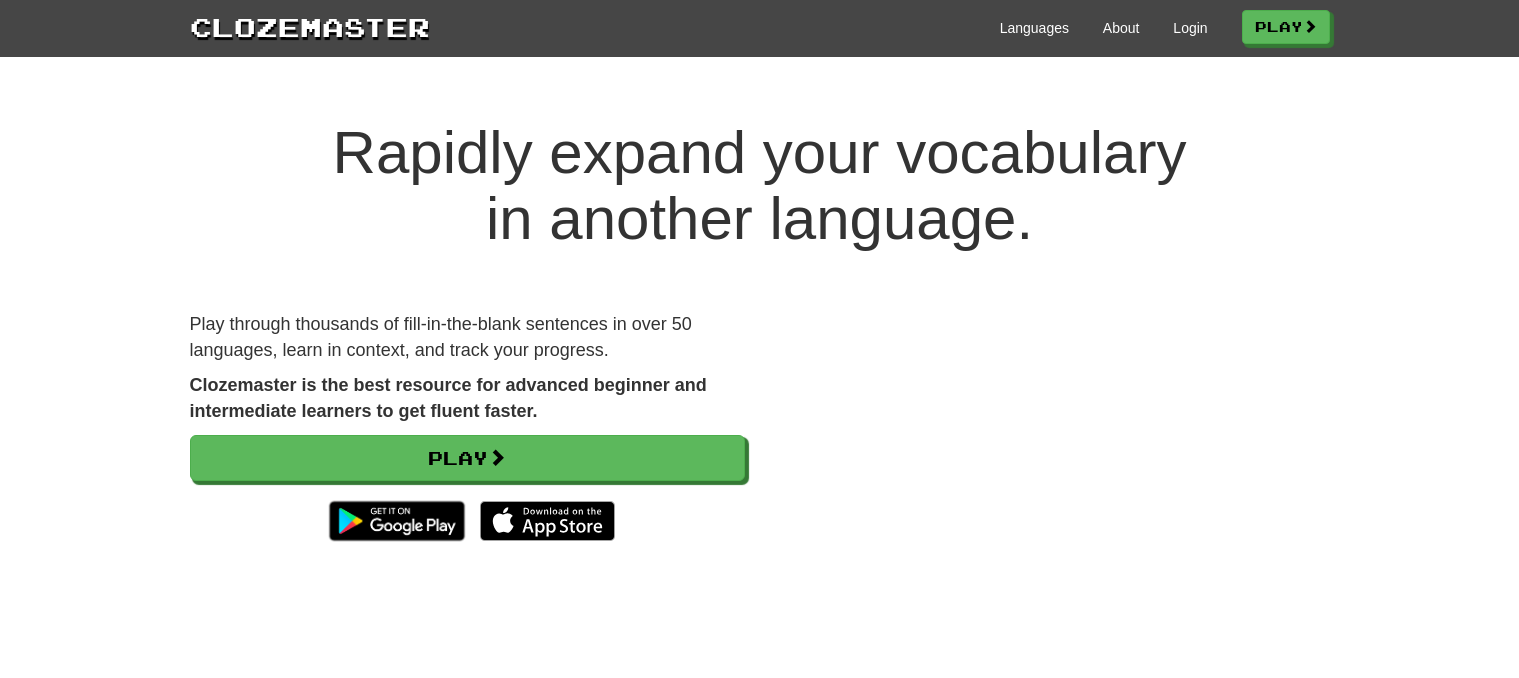 scroll, scrollTop: 0, scrollLeft: 0, axis: both 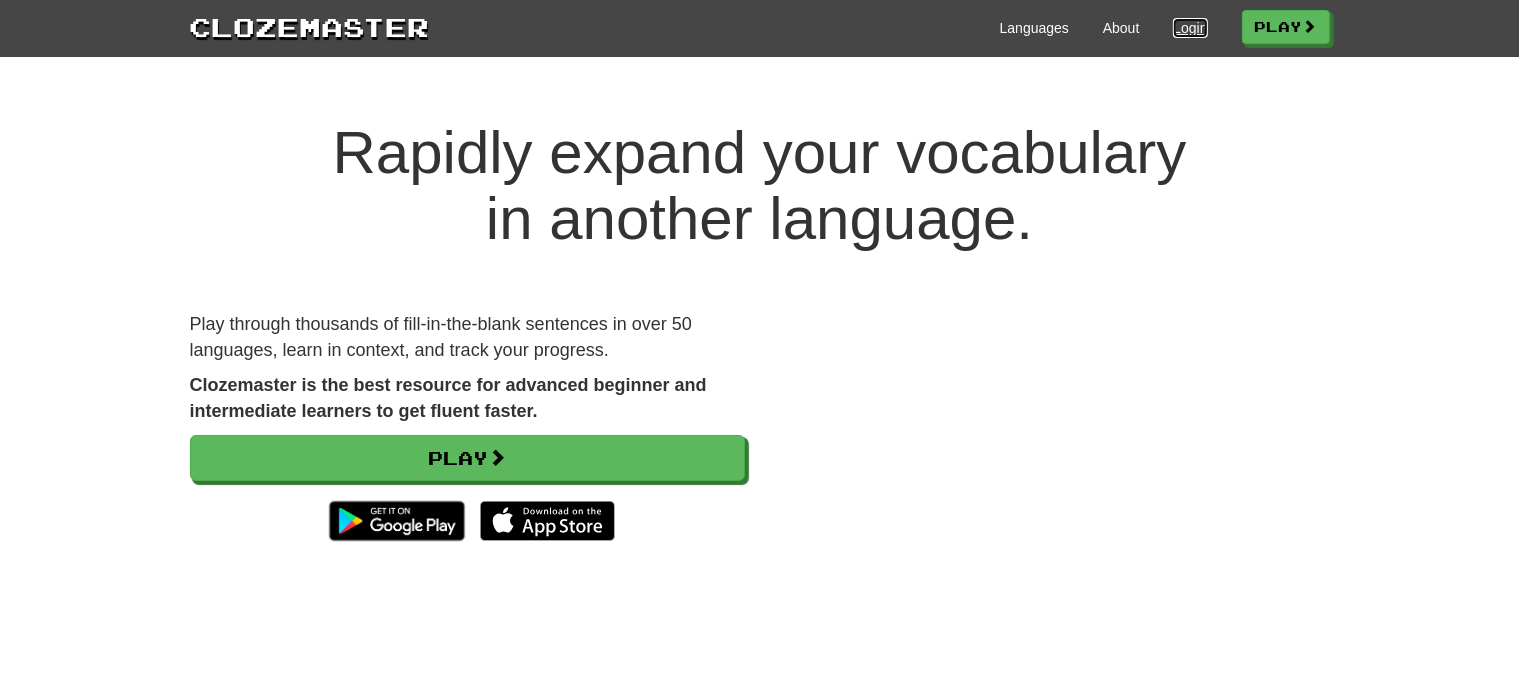 click on "Login" at bounding box center [1190, 28] 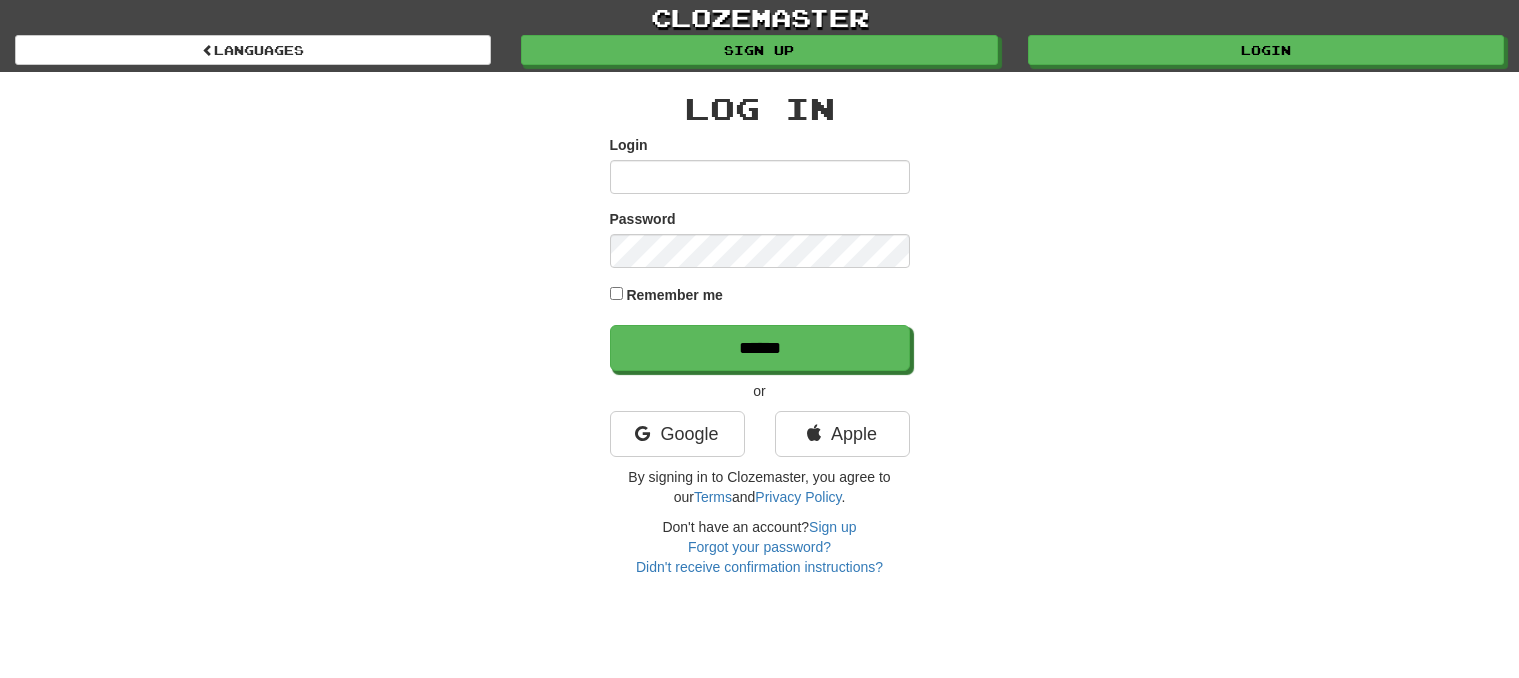 scroll, scrollTop: 0, scrollLeft: 0, axis: both 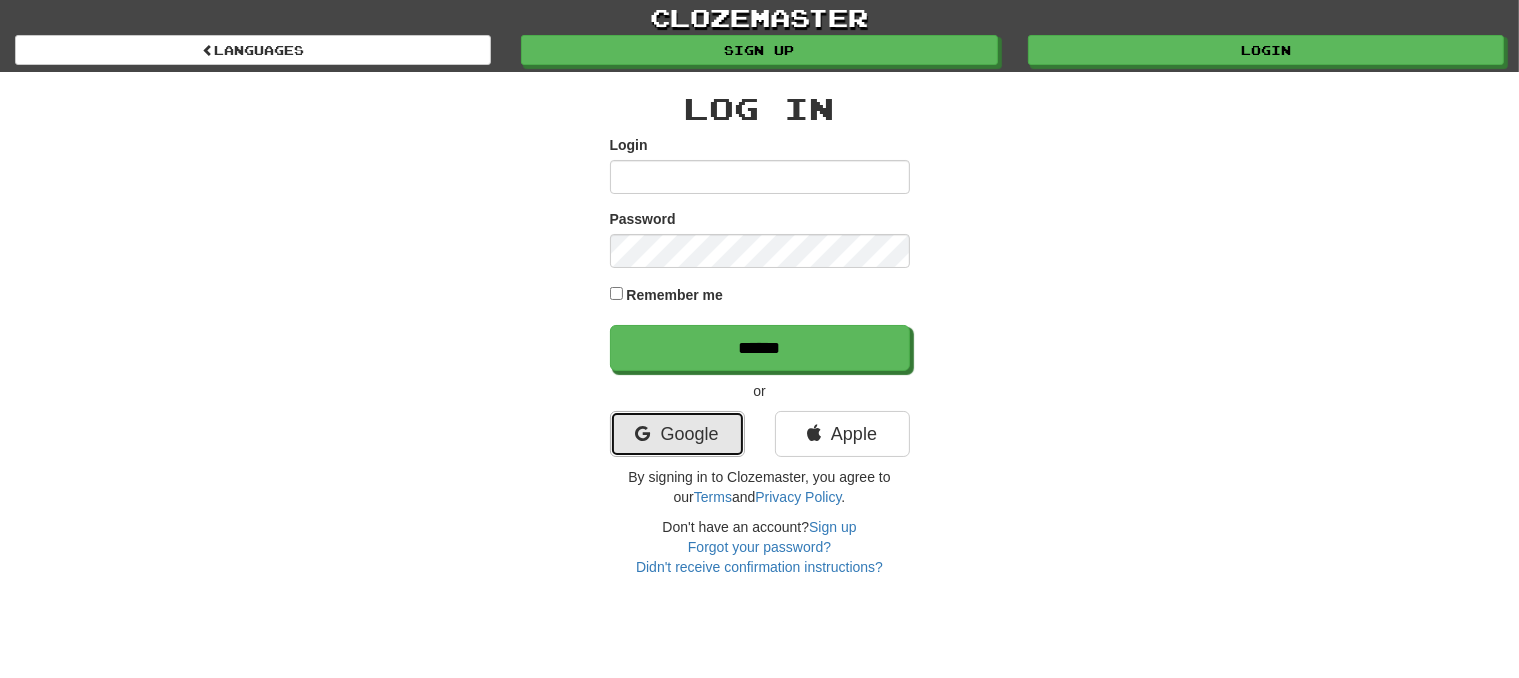 click on "Google" at bounding box center [677, 434] 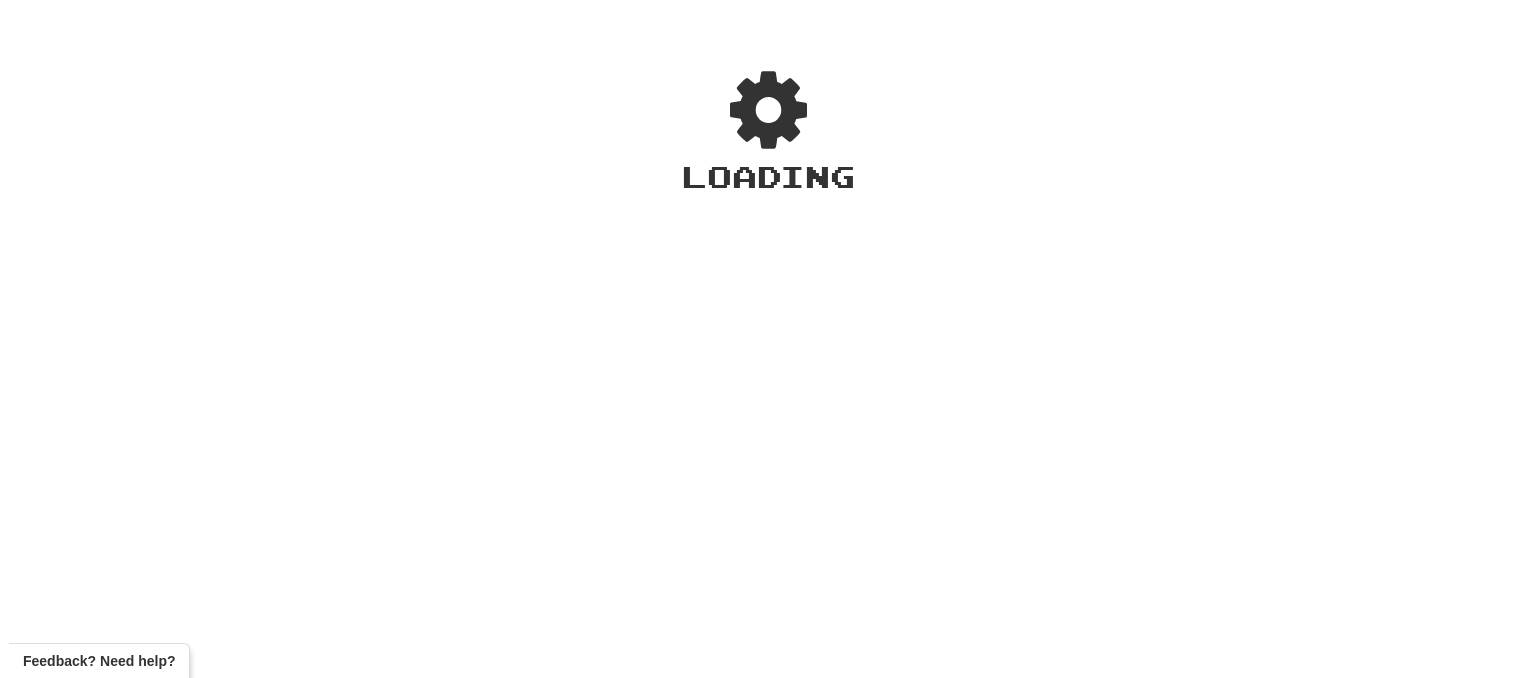 scroll, scrollTop: 0, scrollLeft: 0, axis: both 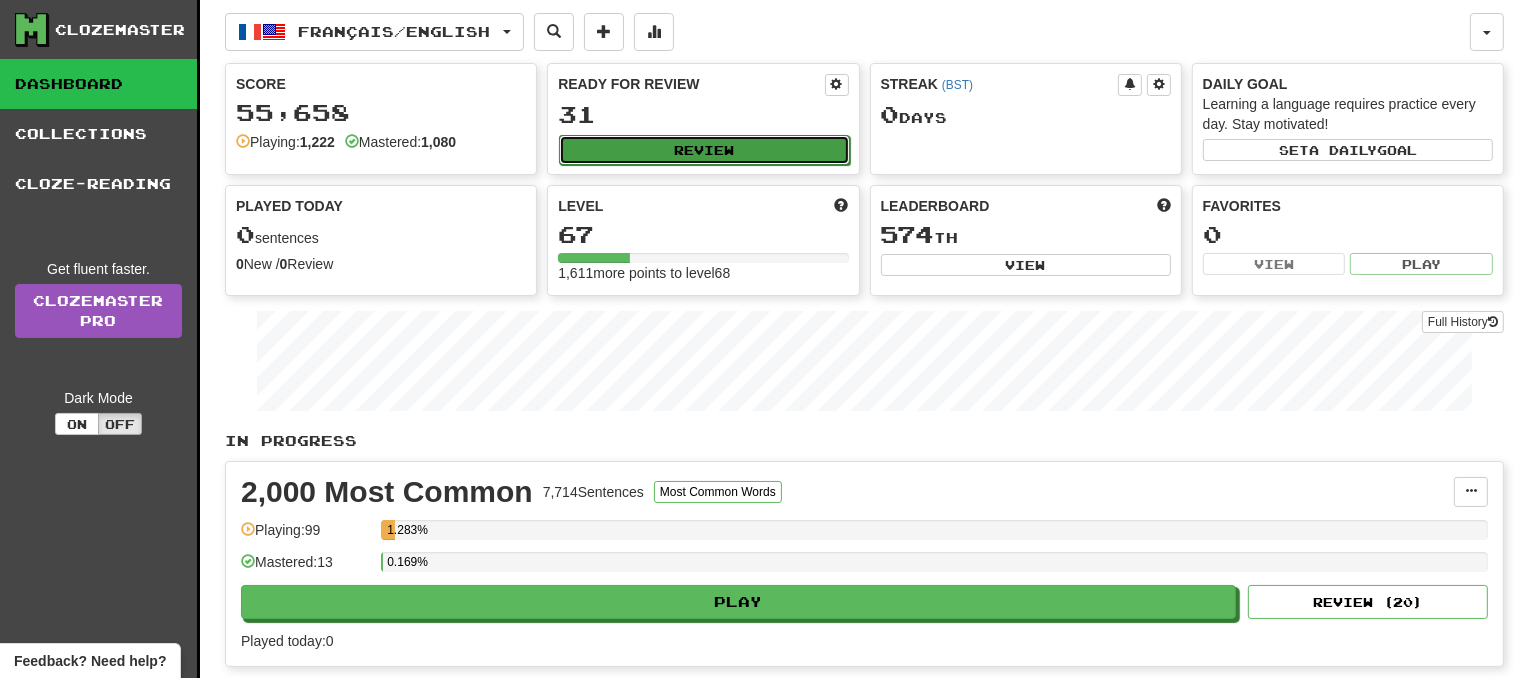 click on "Review" at bounding box center (704, 150) 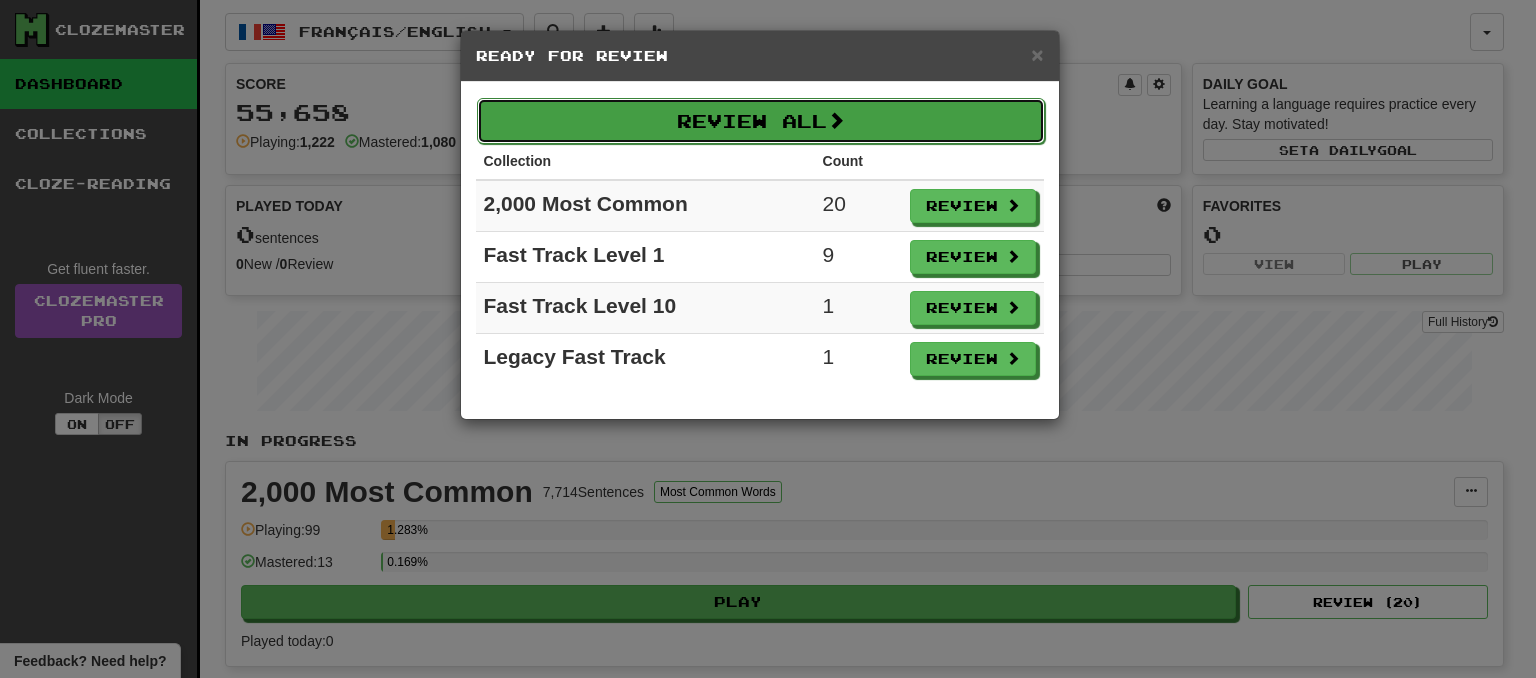 click on "Review All" at bounding box center (761, 121) 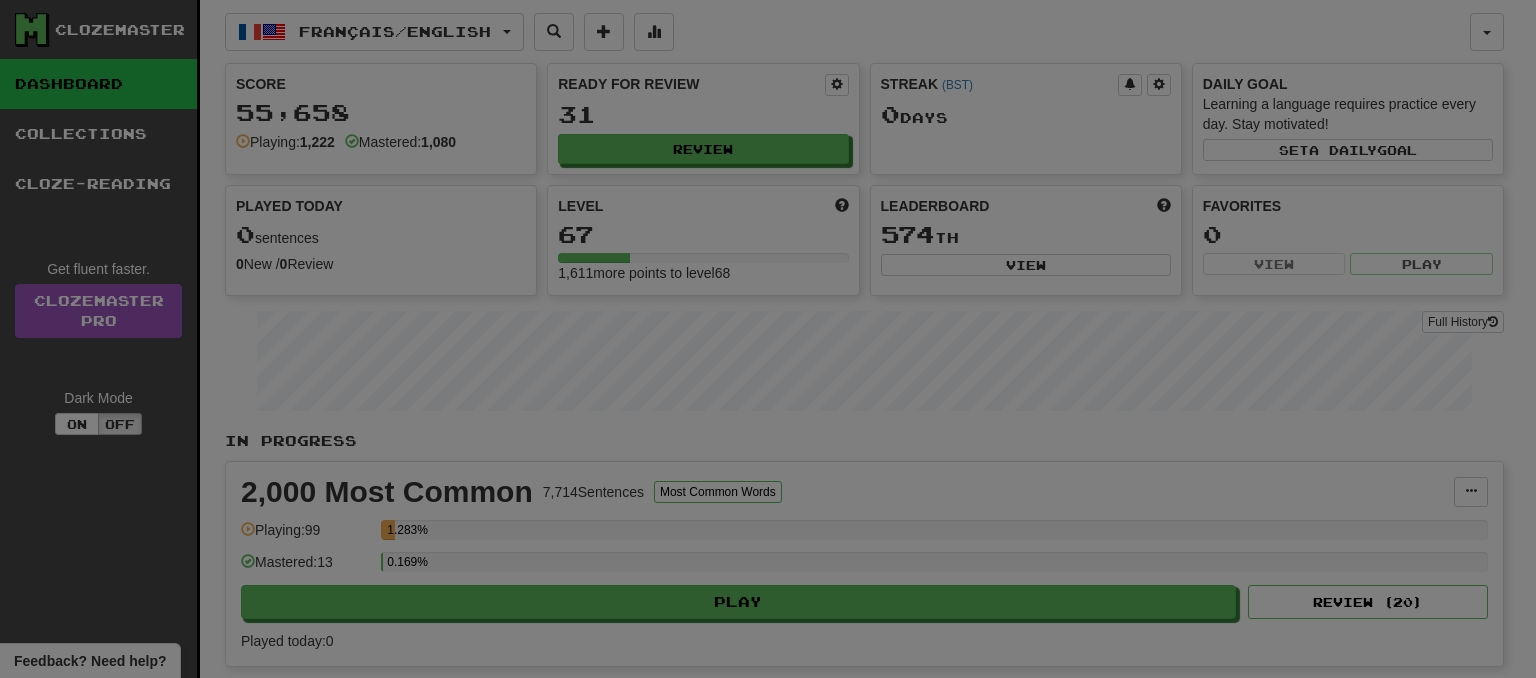 select on "**" 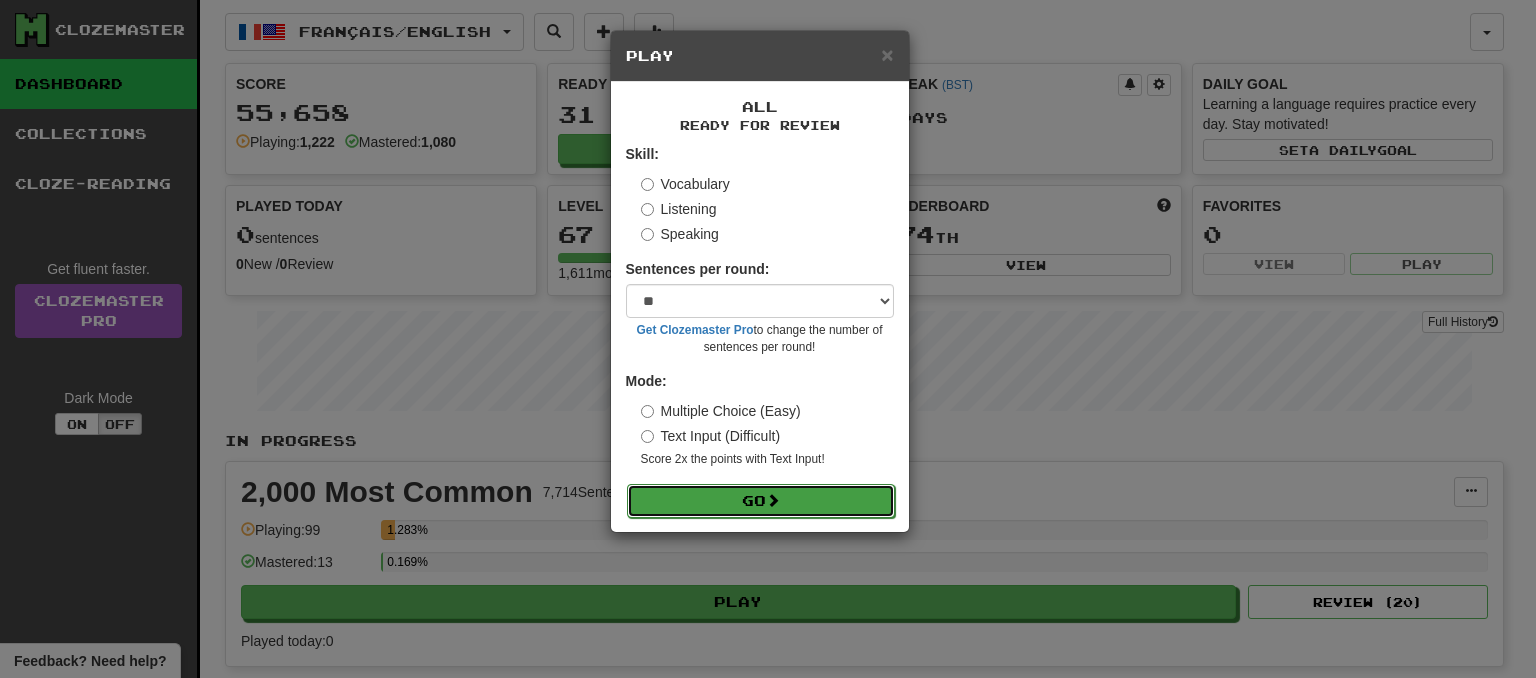click on "Go" at bounding box center (761, 501) 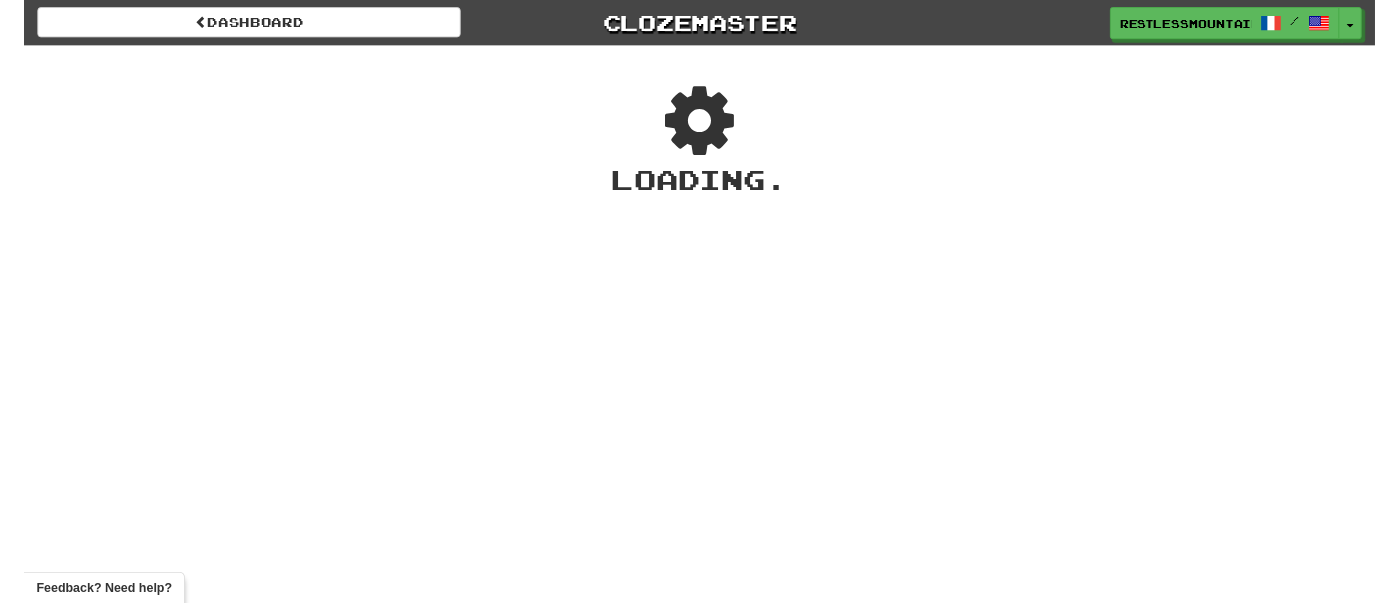 scroll, scrollTop: 0, scrollLeft: 0, axis: both 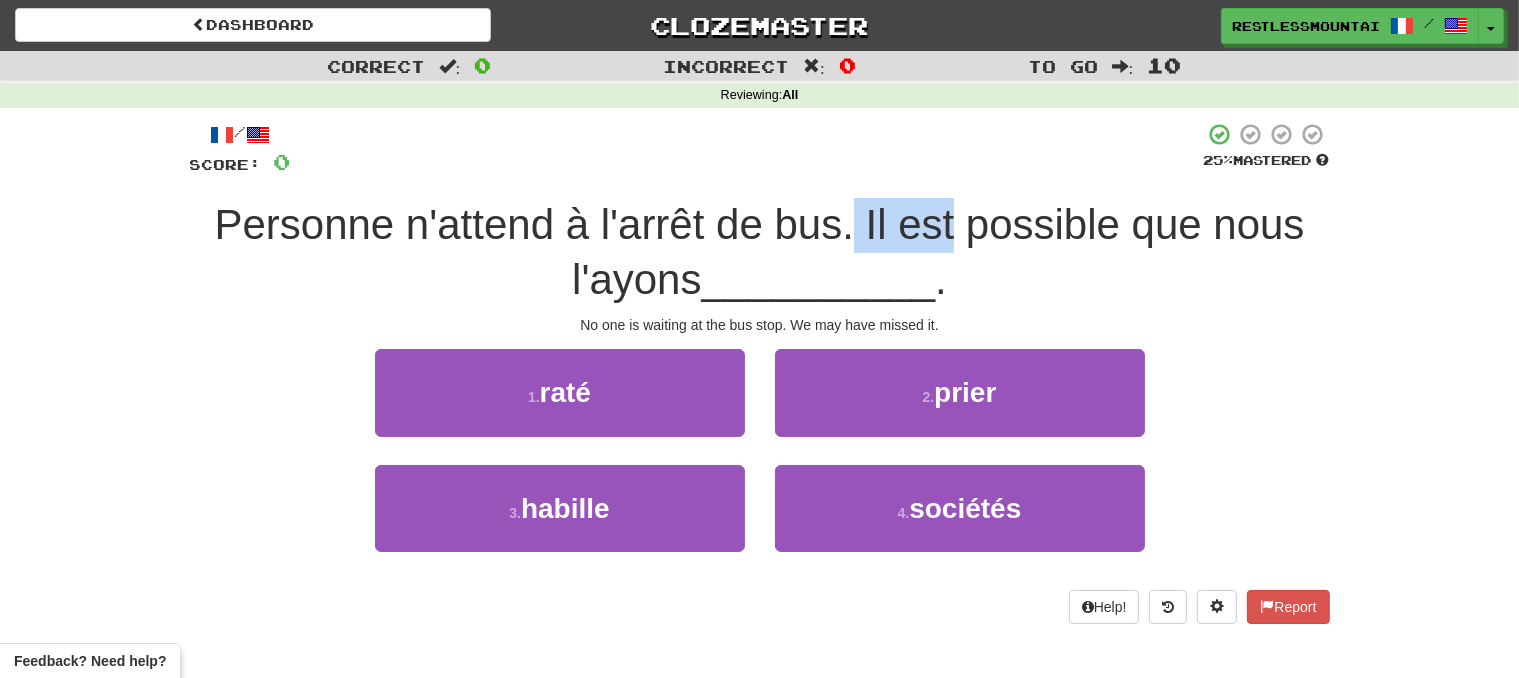 drag, startPoint x: 854, startPoint y: 209, endPoint x: 956, endPoint y: 219, distance: 102.48902 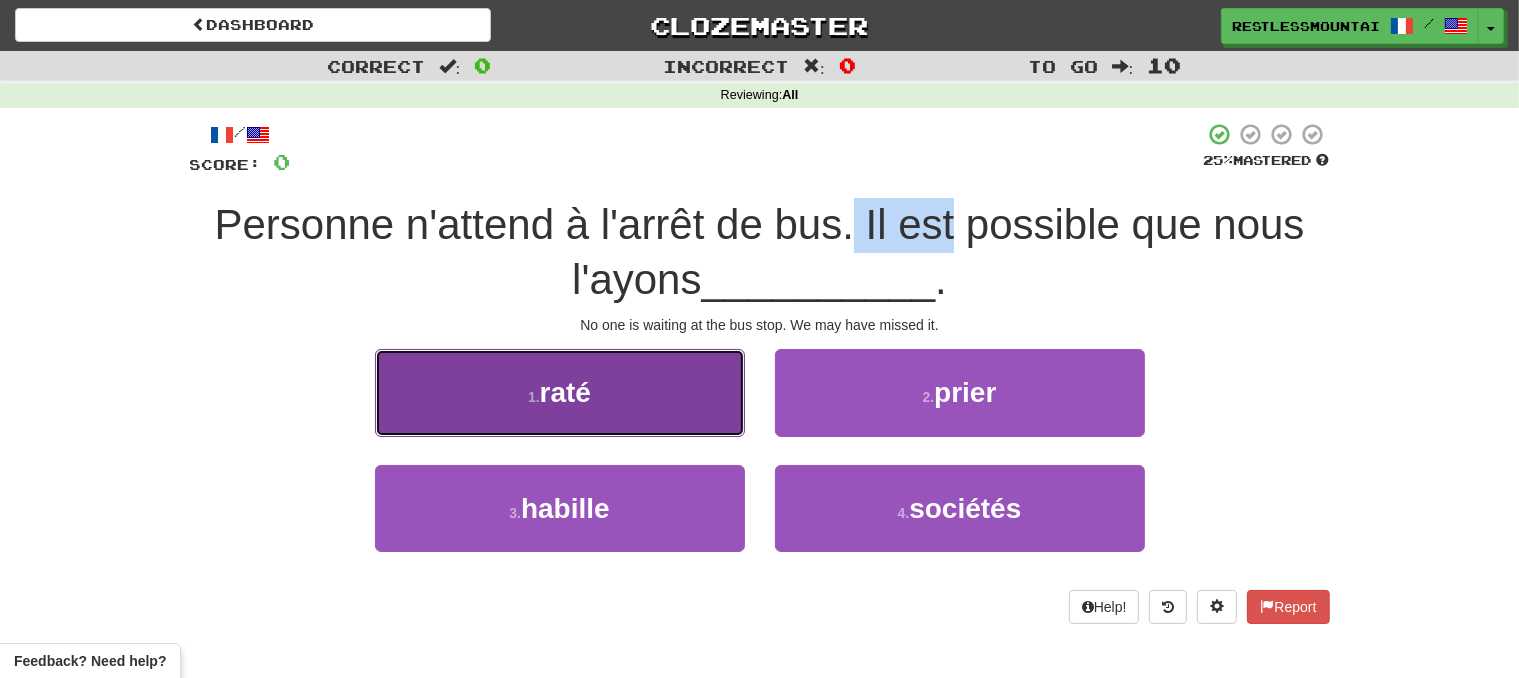 click on "1 .  raté" at bounding box center [560, 392] 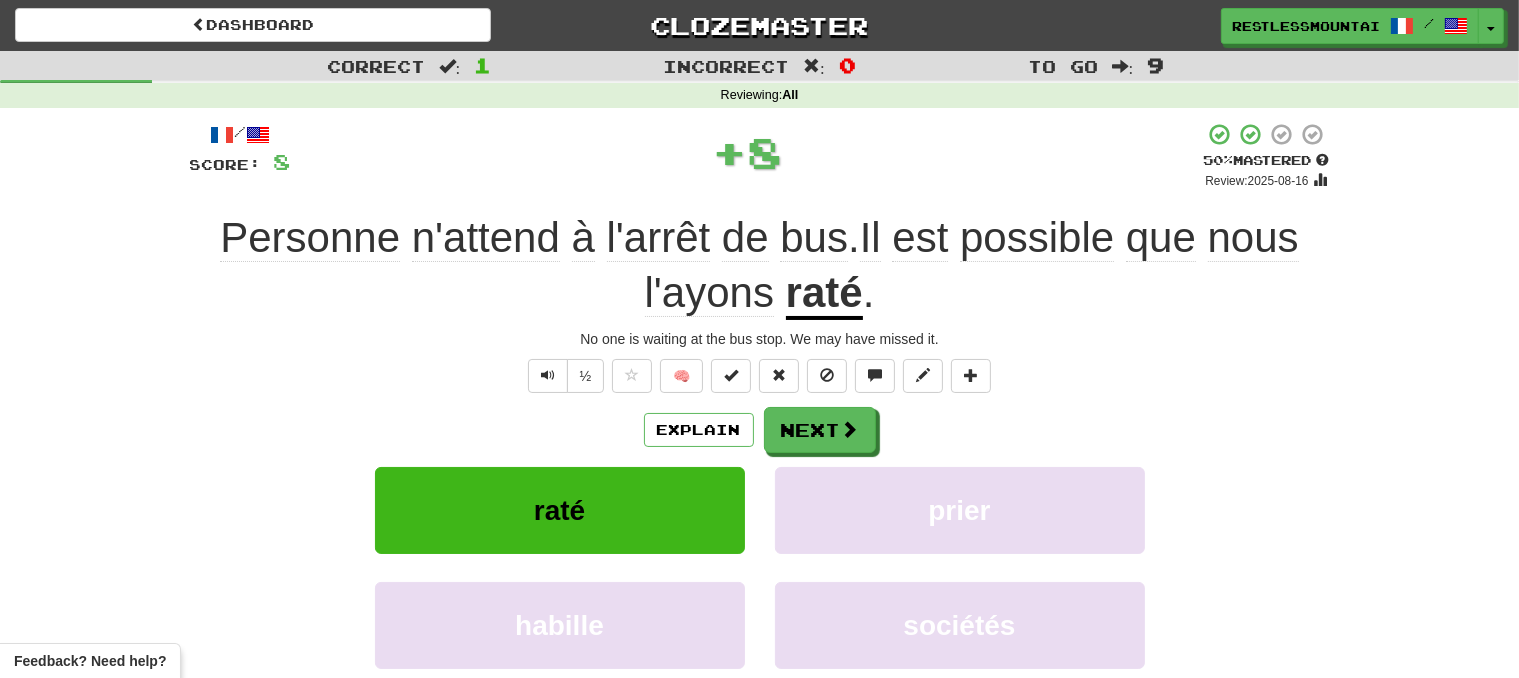 click on "/  Score:   8 + 8 50 %  Mastered Review:  2025-08-16 Personne   n'attend   à   l'arrêt   de   bus .  Il   est   possible   que   nous   l'ayons   raté . No one is waiting at the bus stop. We may have missed it. ½ 🧠 Explain Next raté prier habille sociétés Learn more: raté prier habille sociétés  Help!  Report Sentence Source" at bounding box center (760, 462) 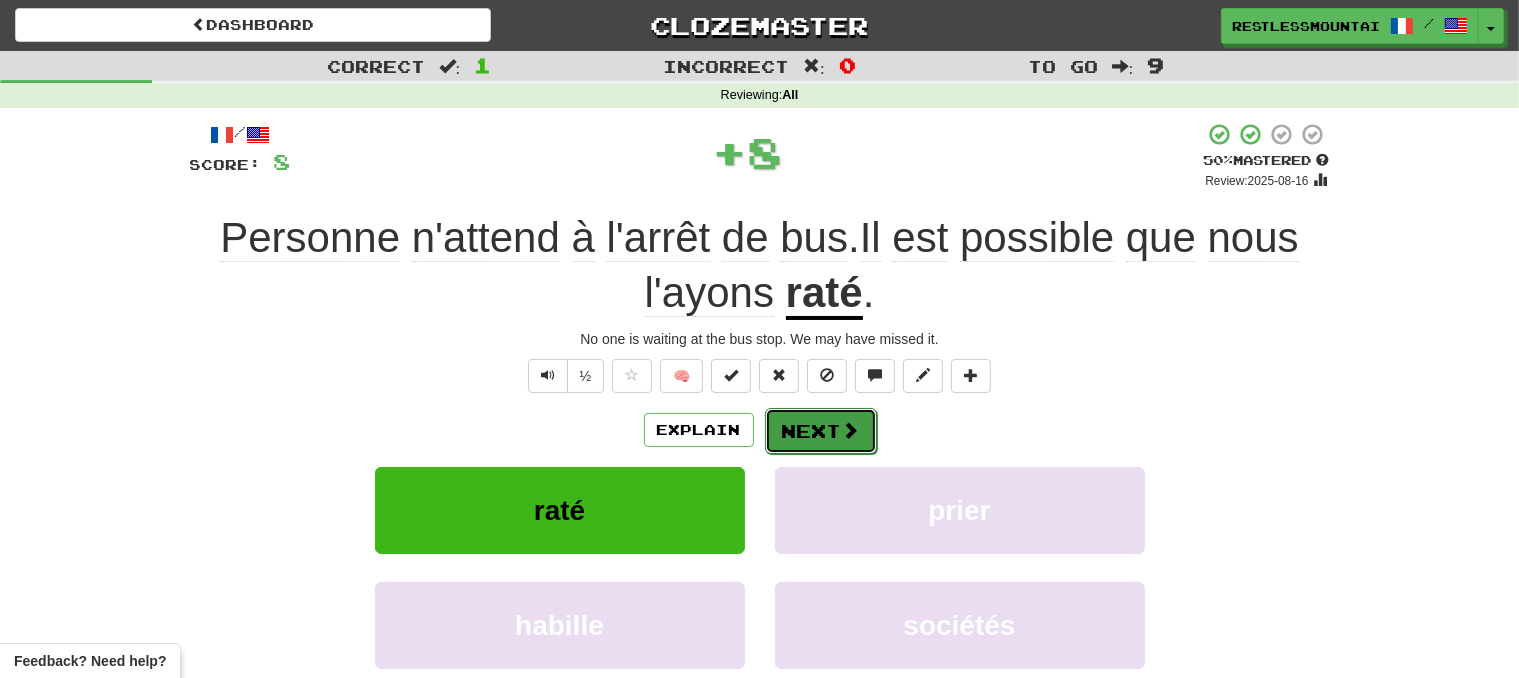 click on "Next" at bounding box center [821, 431] 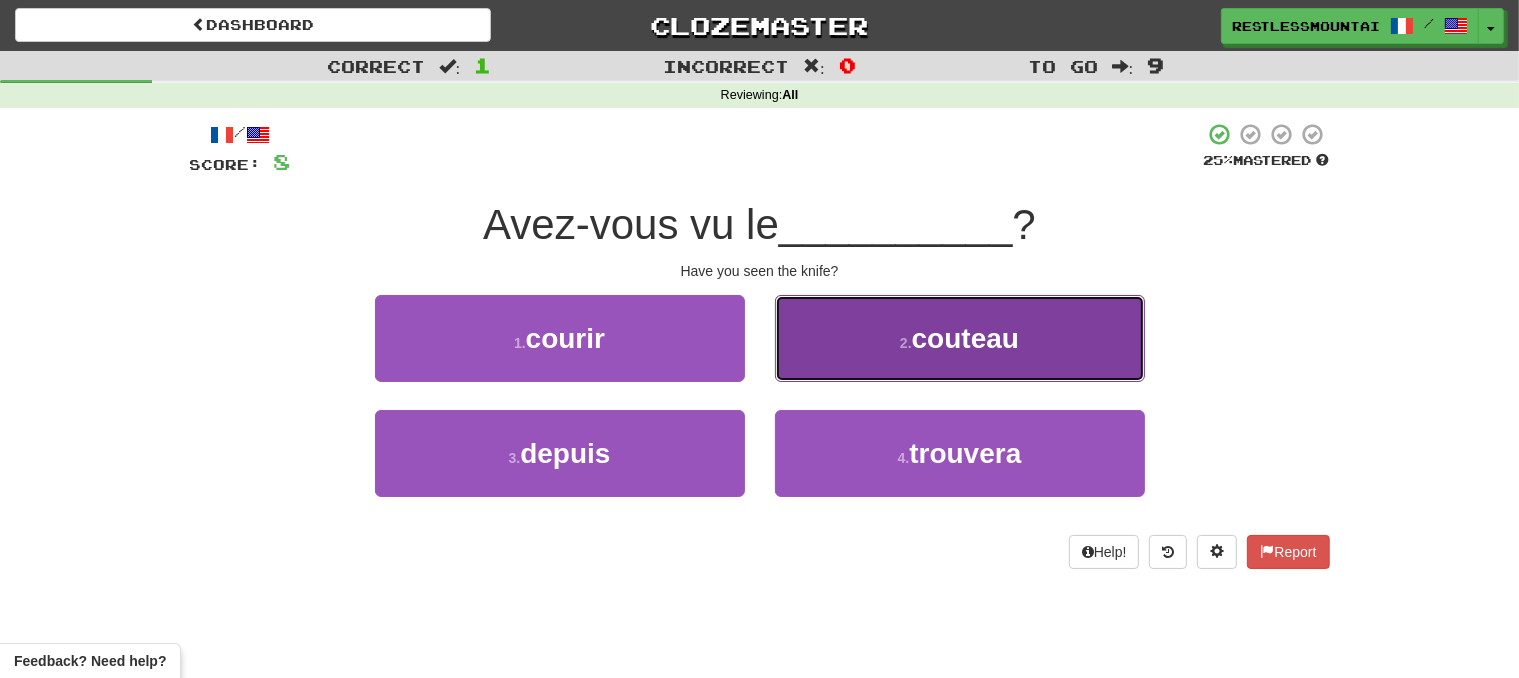 click on "2 .  couteau" at bounding box center (960, 338) 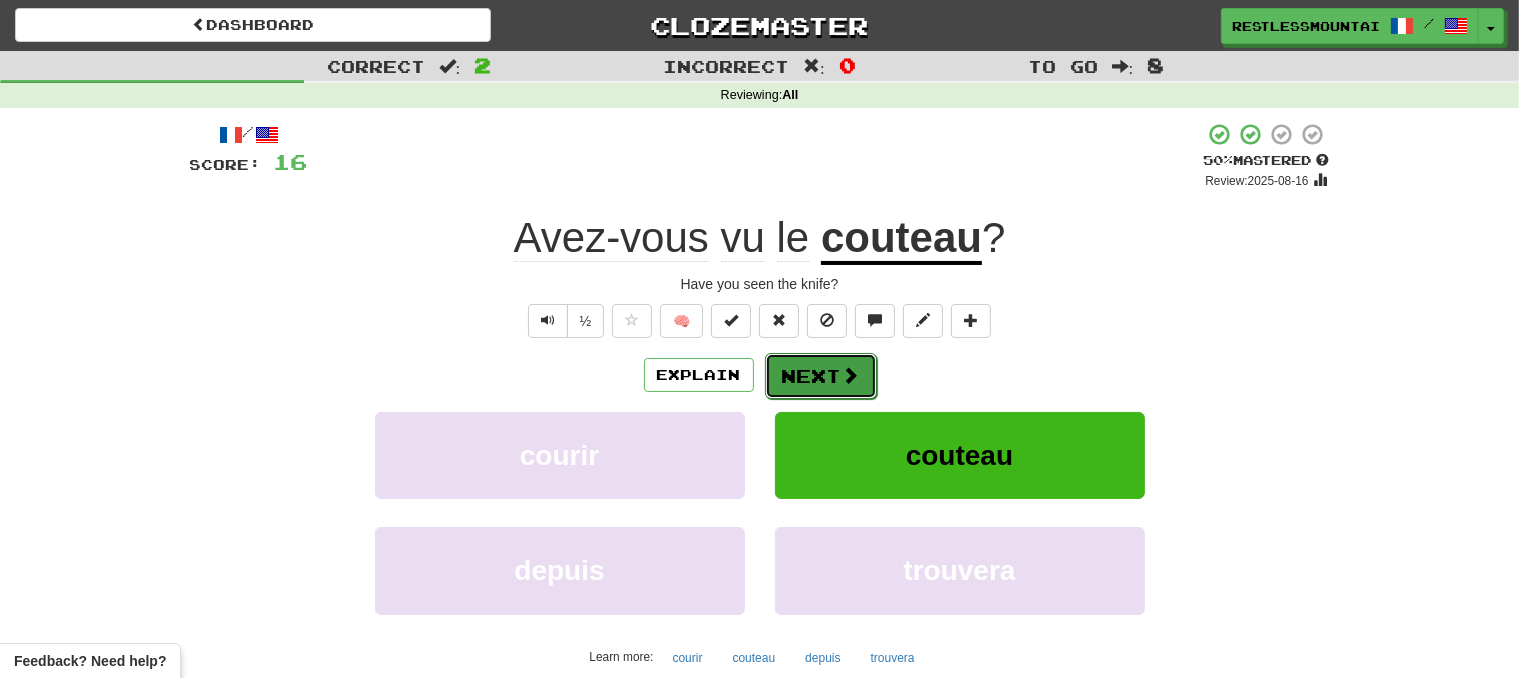 click on "Next" at bounding box center [821, 376] 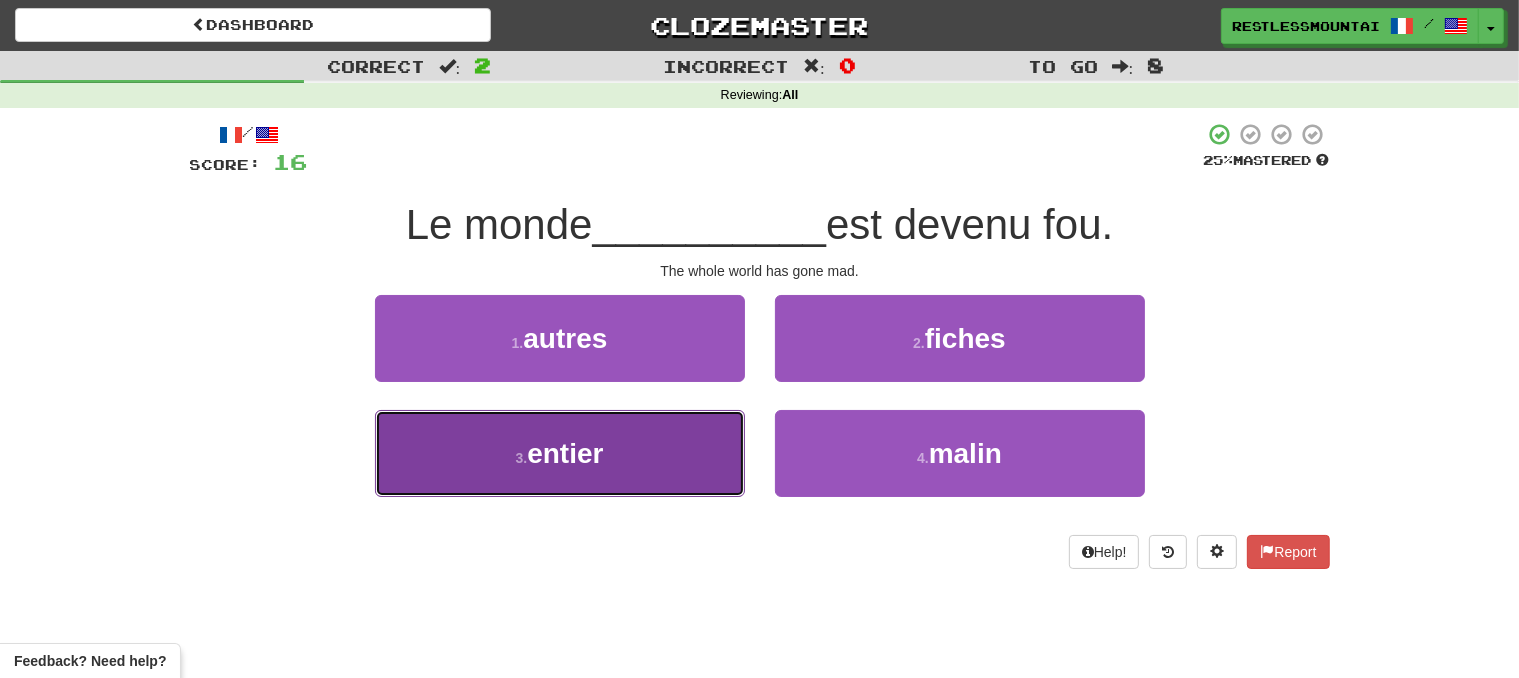 click on "3 .  entier" at bounding box center (560, 453) 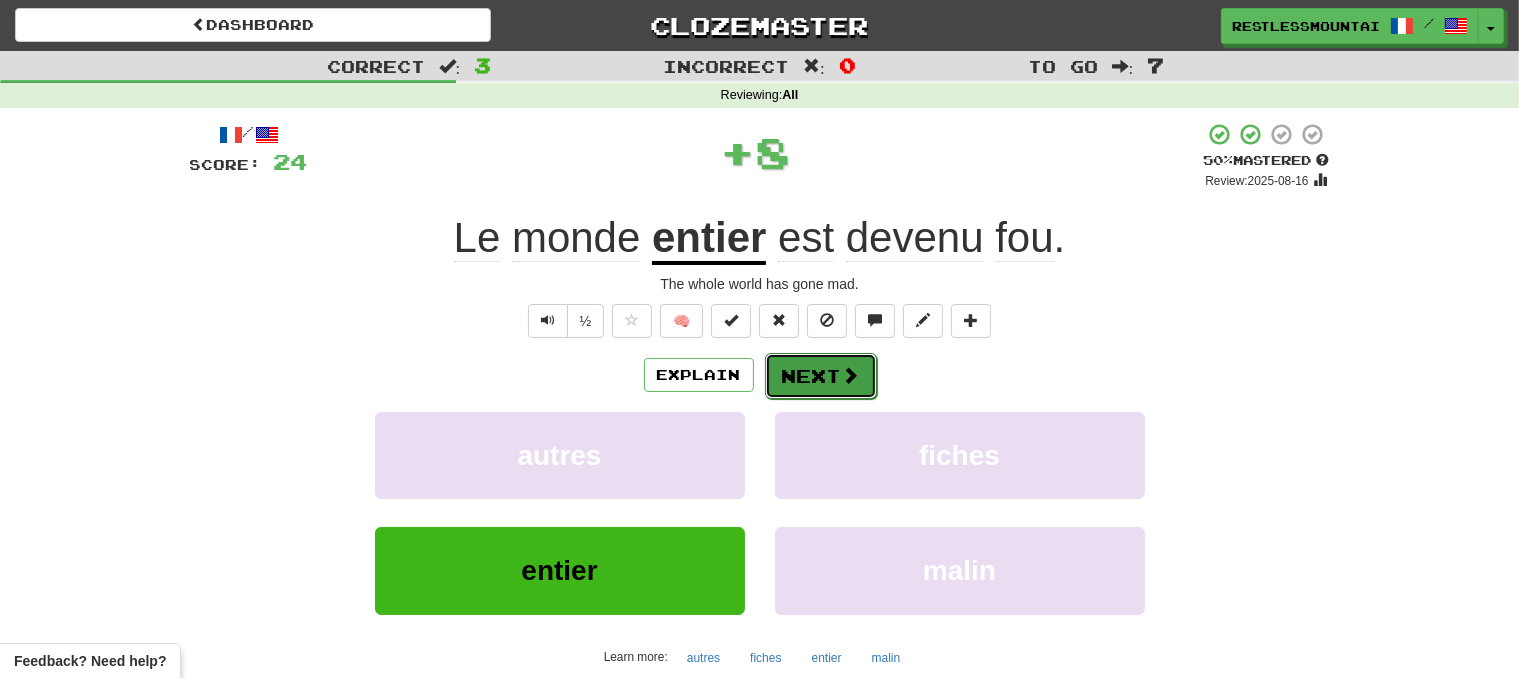 click on "Next" at bounding box center [821, 376] 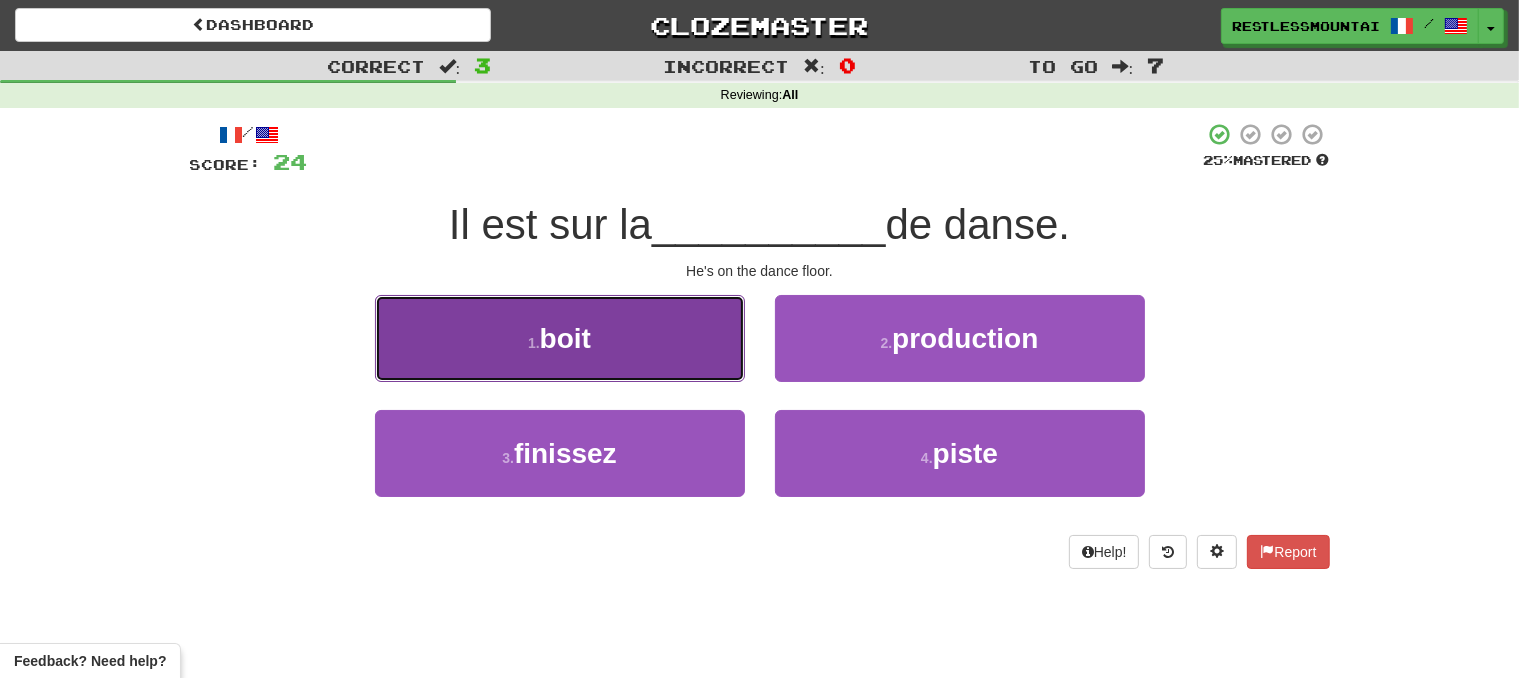 click on "1 .  boit" at bounding box center (560, 338) 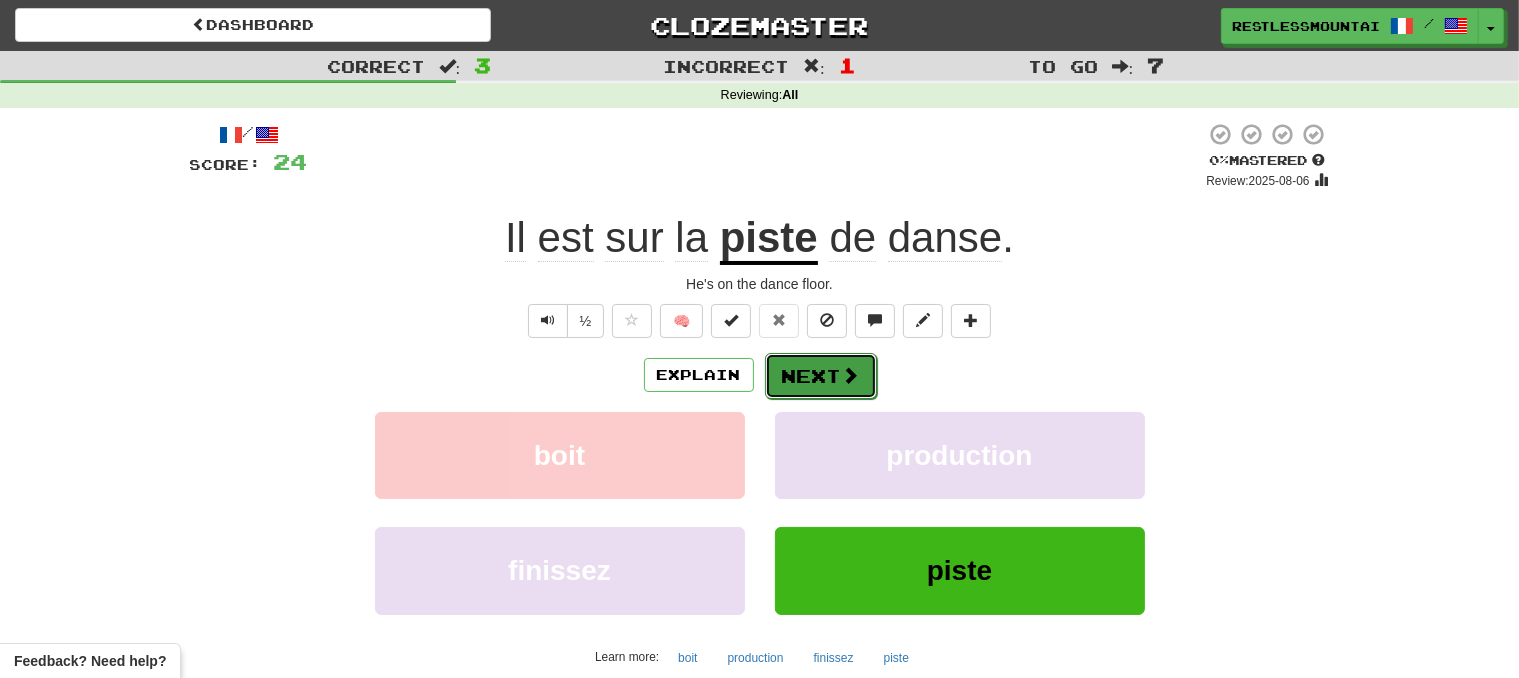 click at bounding box center (851, 375) 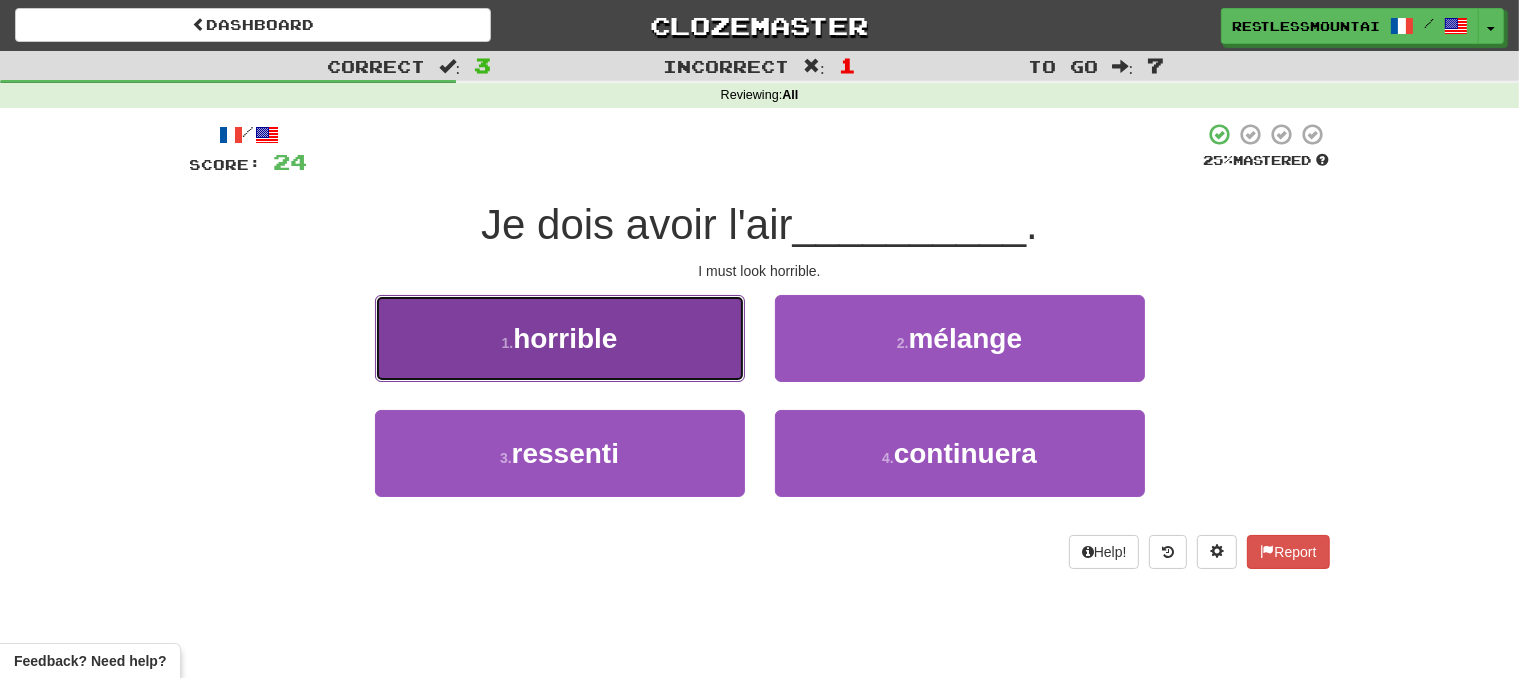 click on "1 .  horrible" at bounding box center (560, 338) 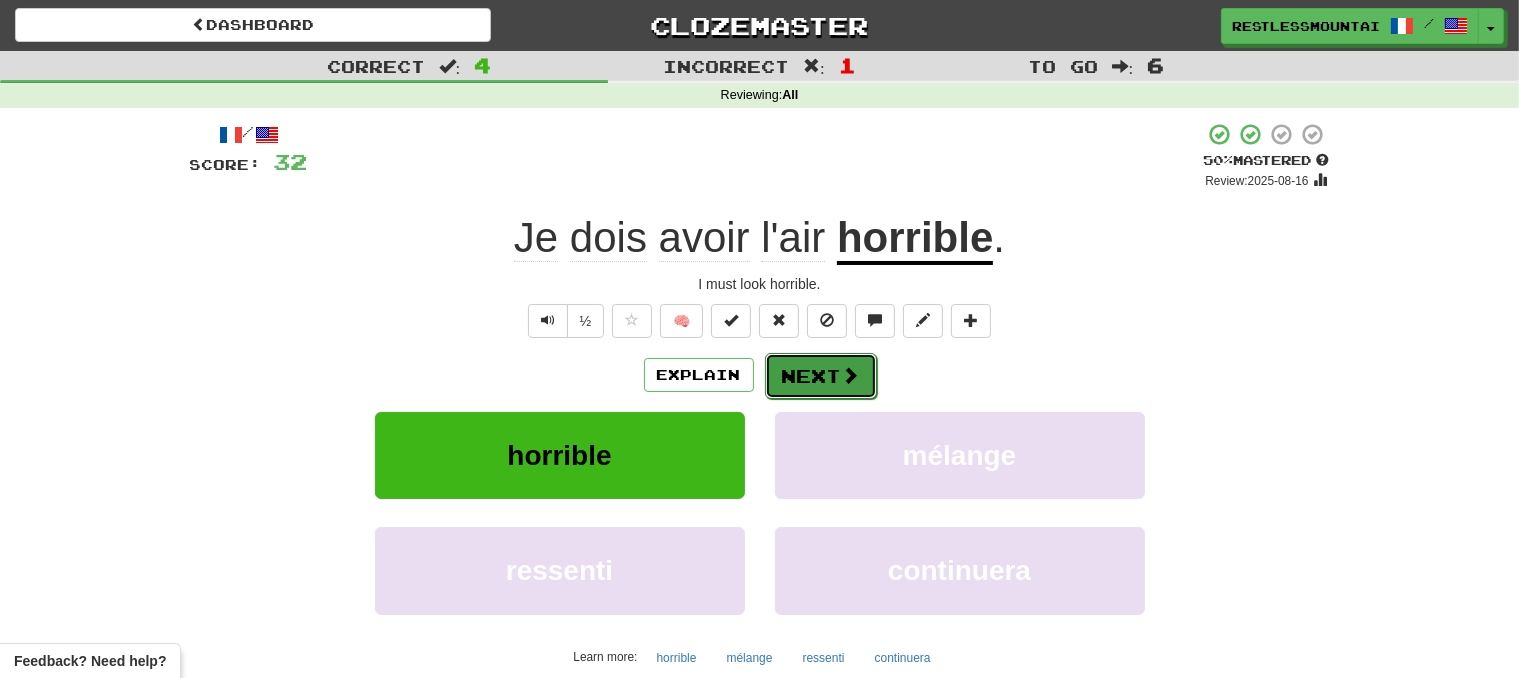 click on "Next" at bounding box center [821, 376] 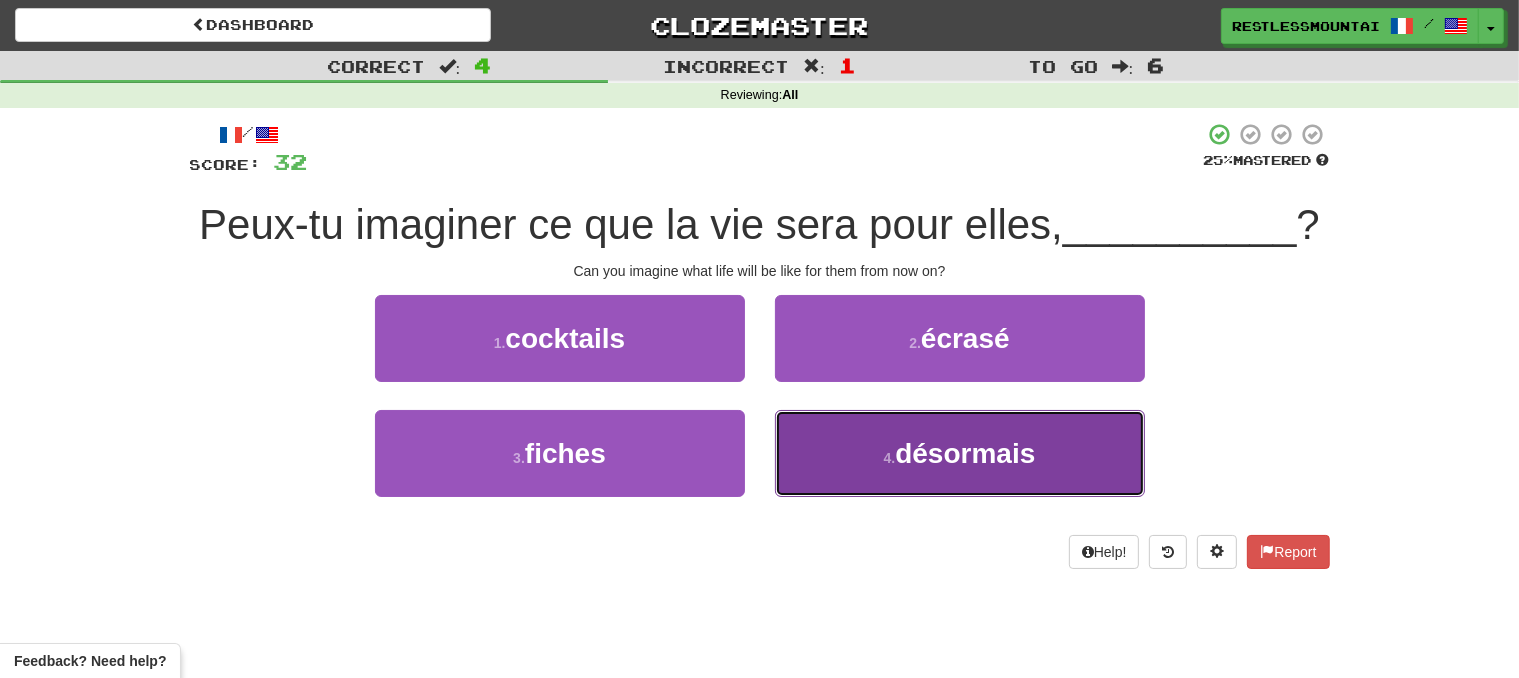 click on "désormais" at bounding box center [965, 453] 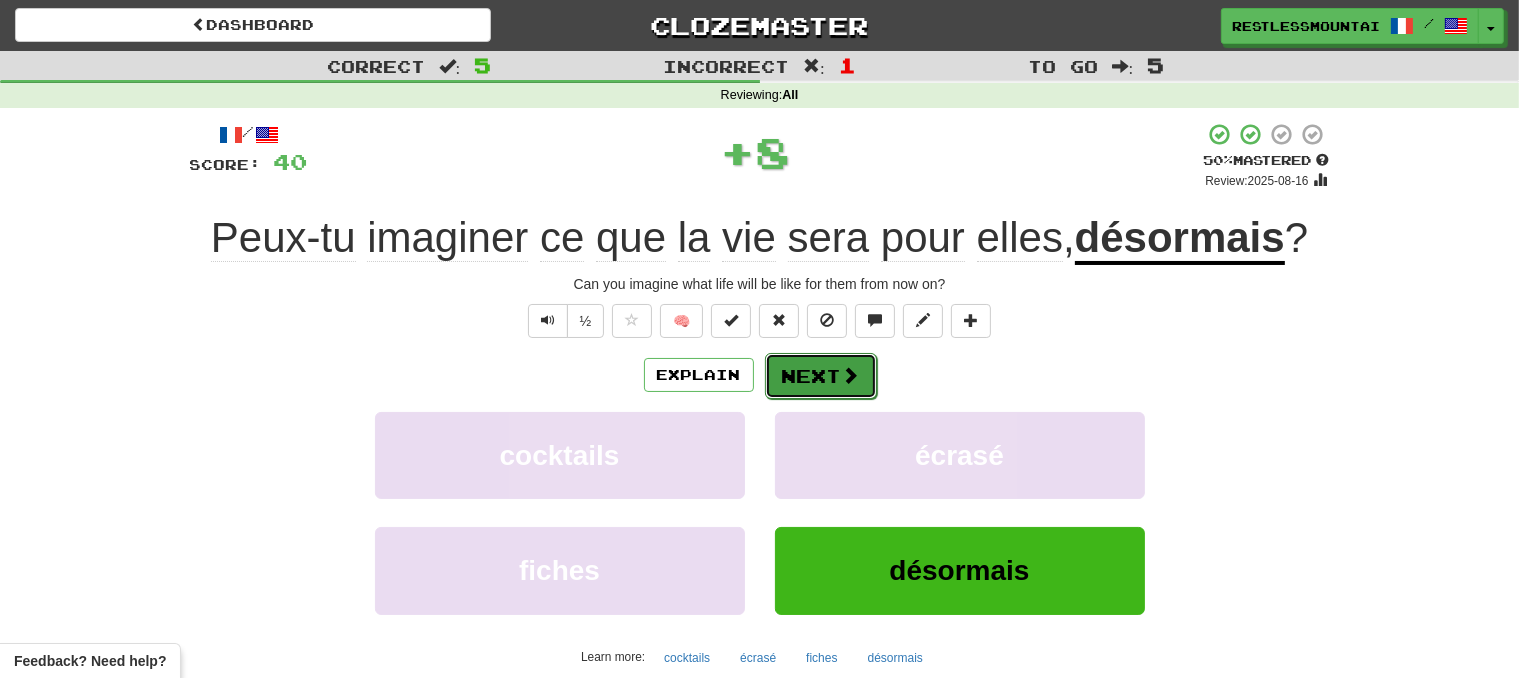 click at bounding box center [851, 375] 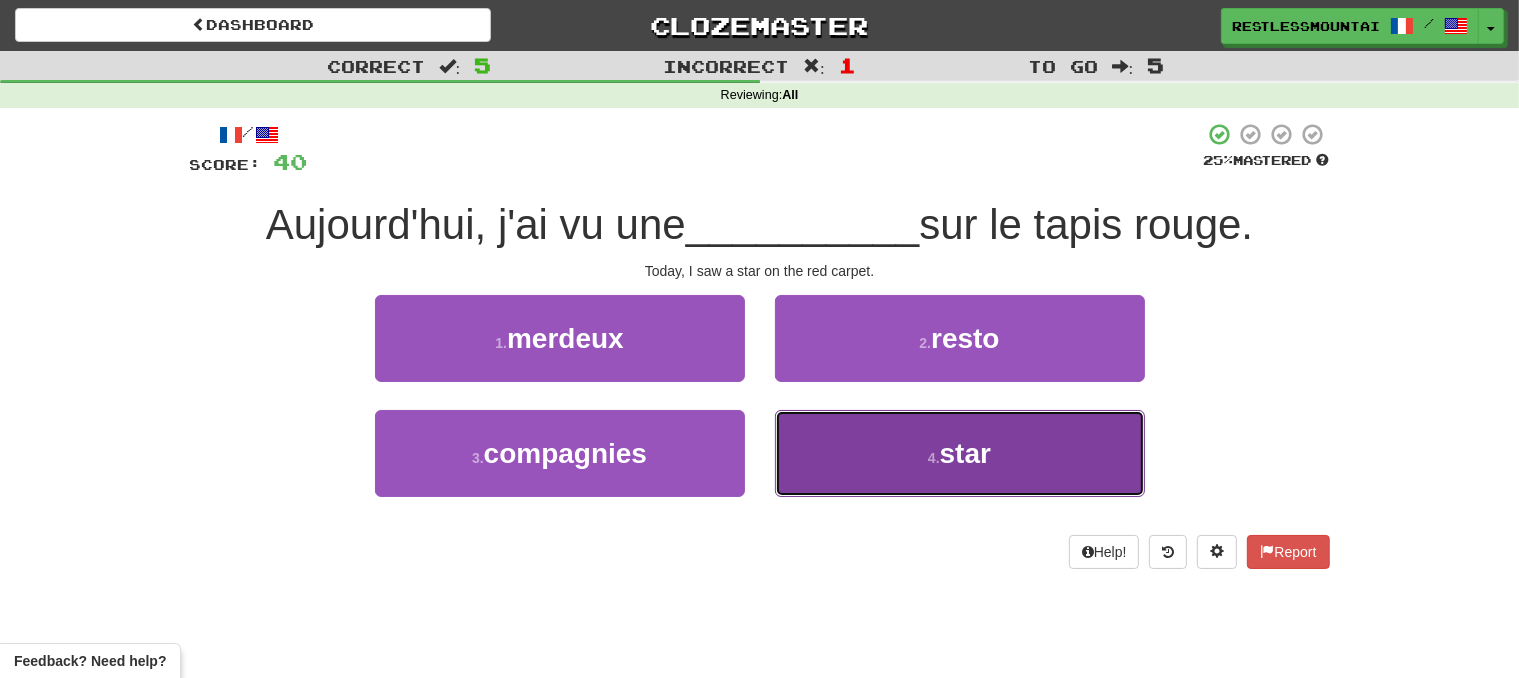 click on "4 .  star" at bounding box center (960, 453) 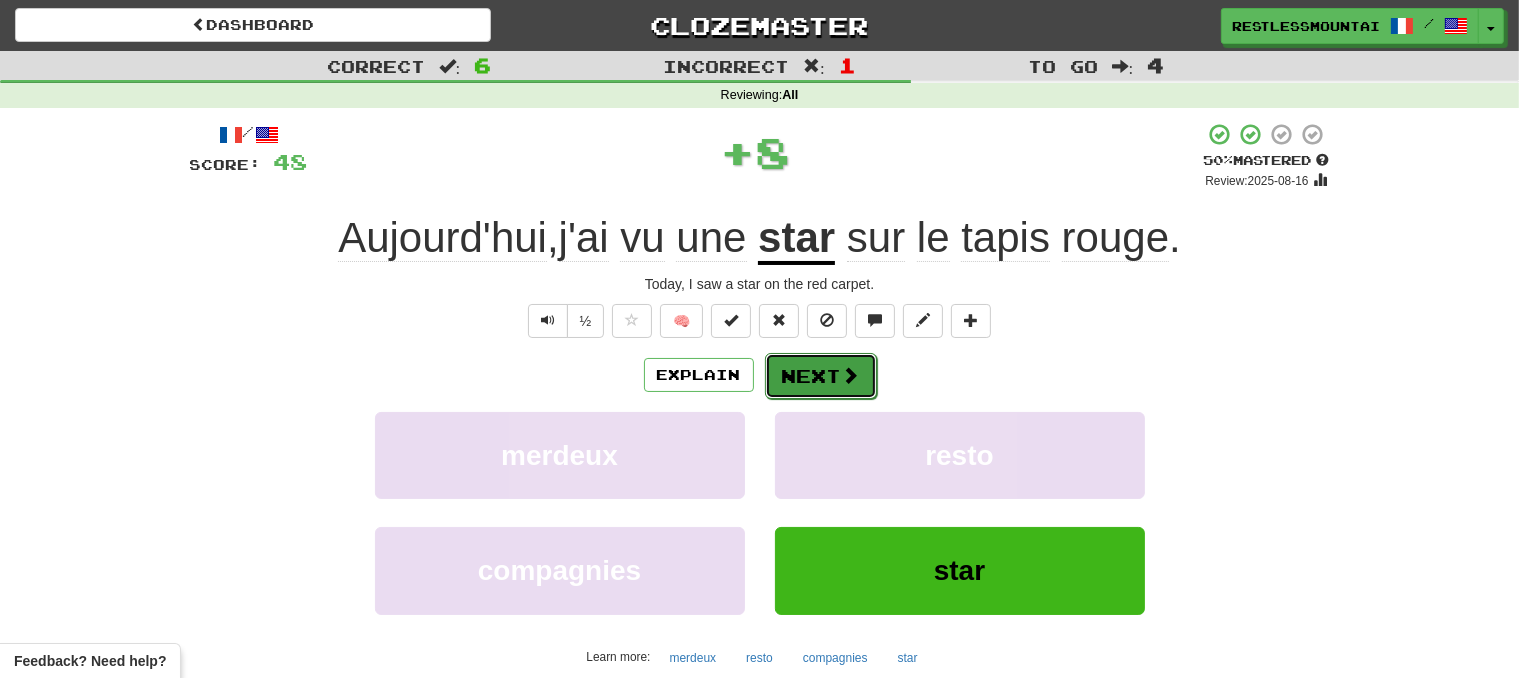 click on "Next" at bounding box center [821, 376] 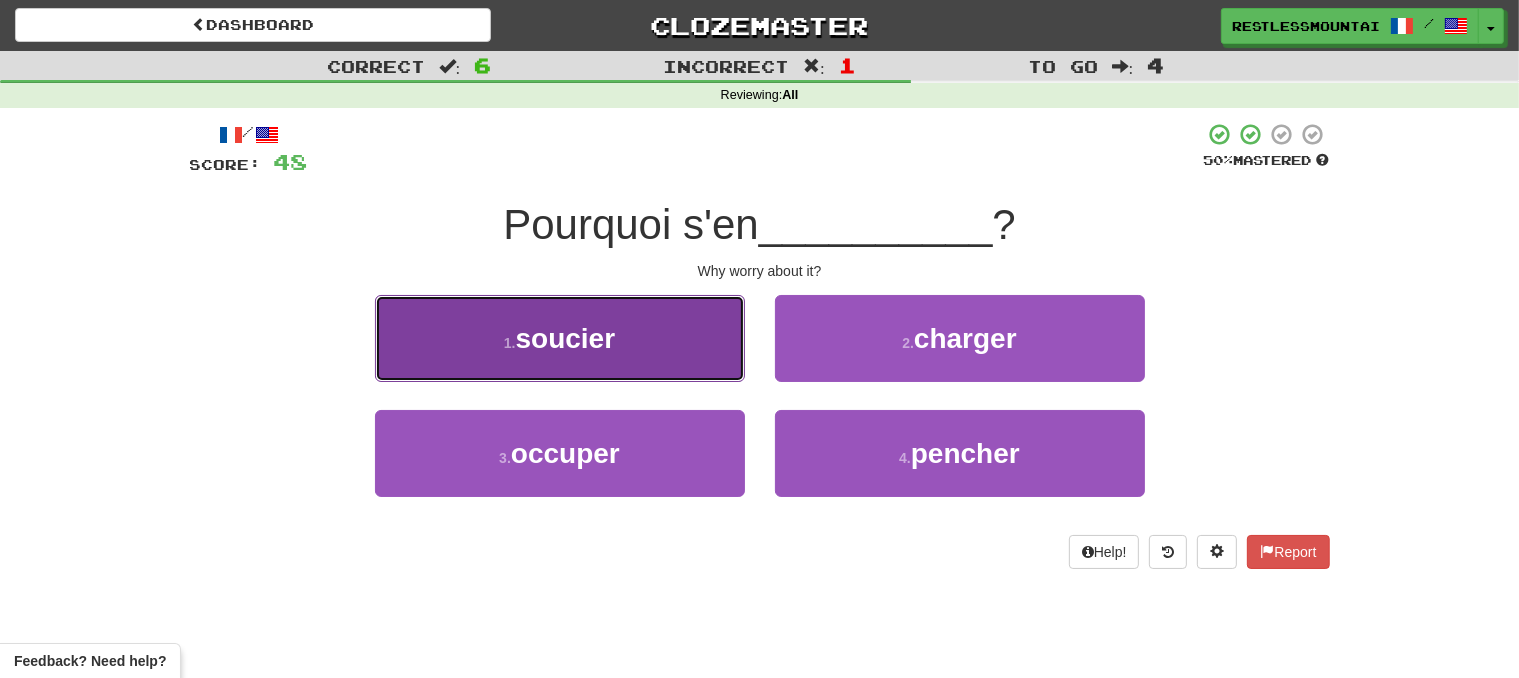 click on "1 .  soucier" at bounding box center [560, 338] 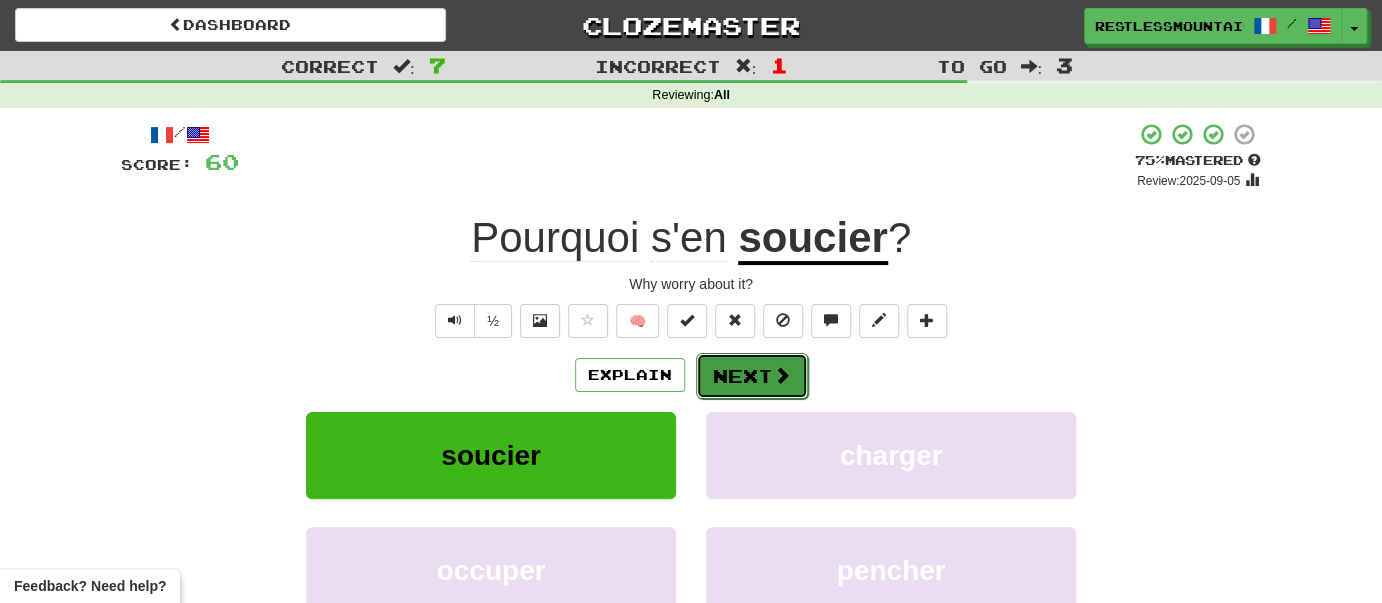 click on "Next" at bounding box center (752, 376) 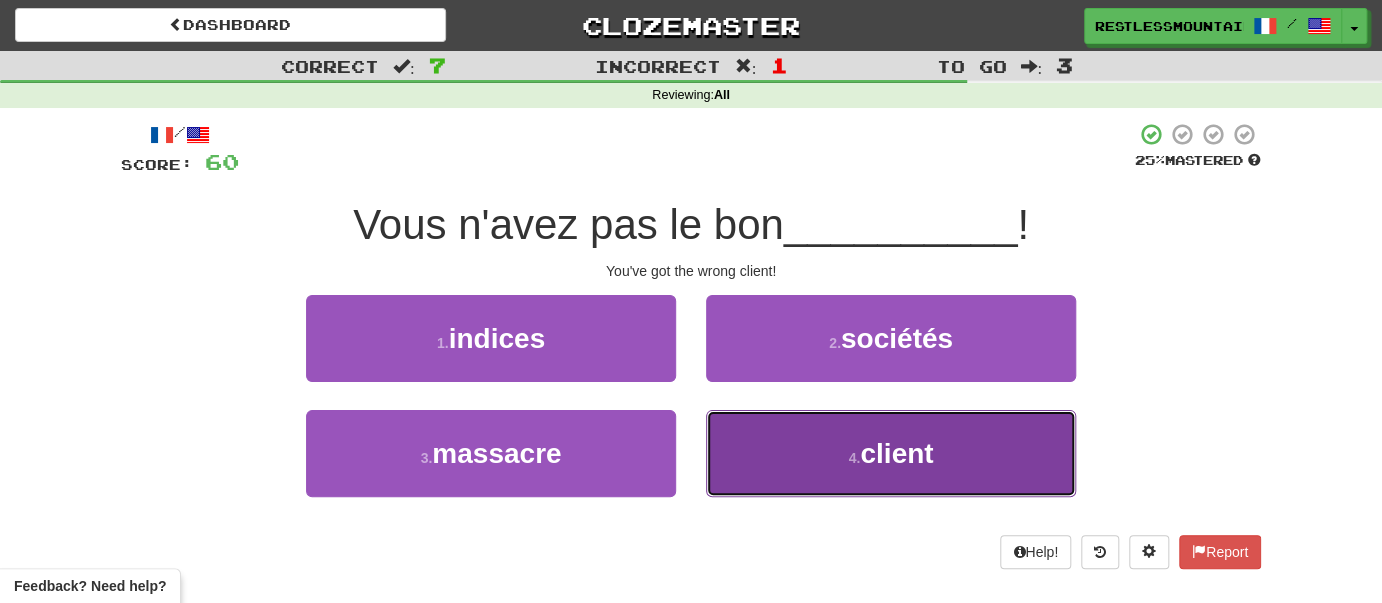 click on "4 .  client" at bounding box center [891, 453] 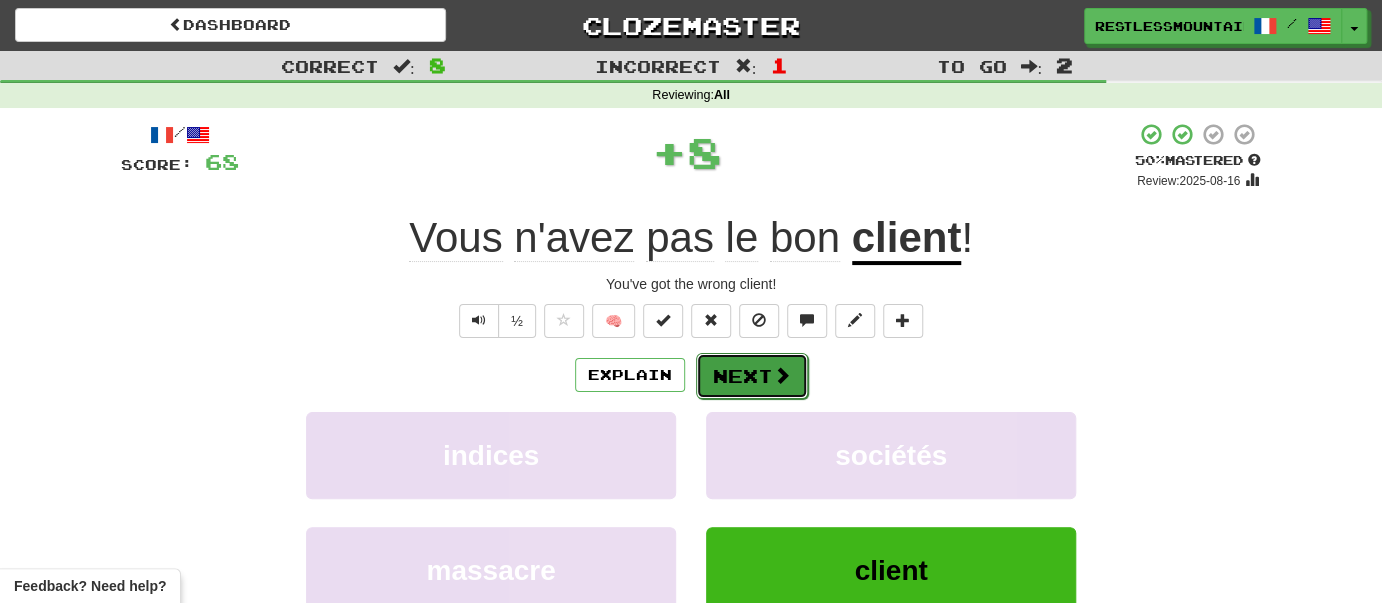 click on "Next" at bounding box center (752, 376) 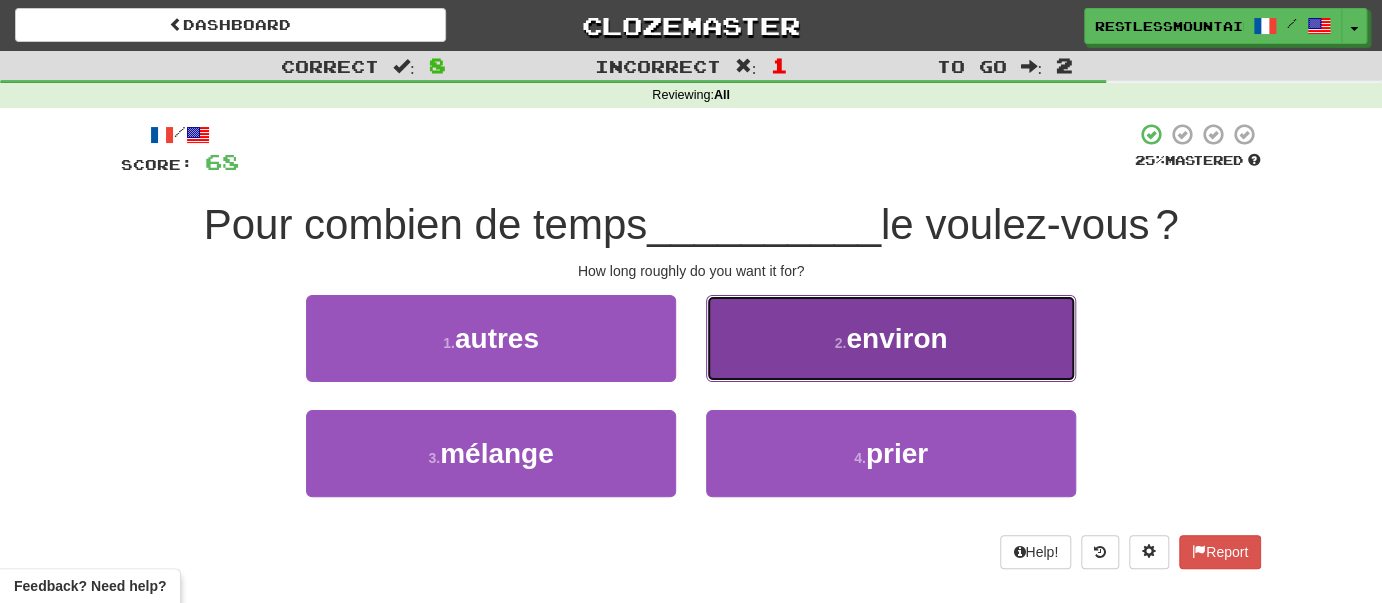 click on "2 .  environ" at bounding box center (891, 338) 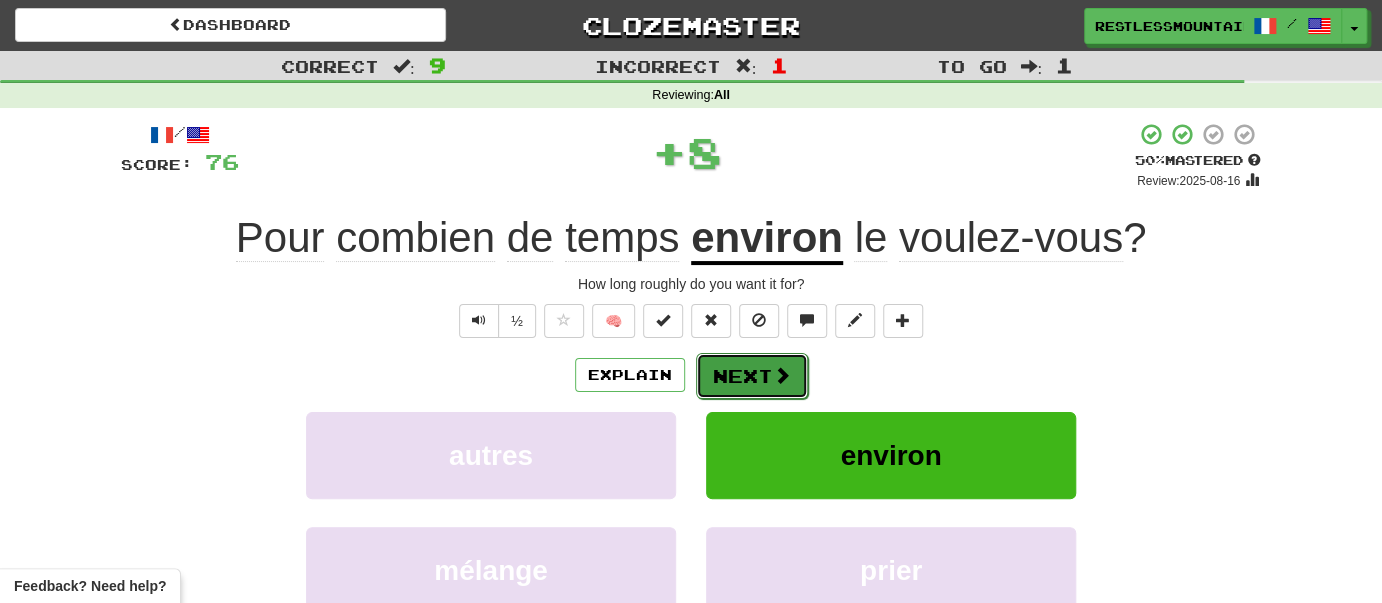 click at bounding box center (782, 375) 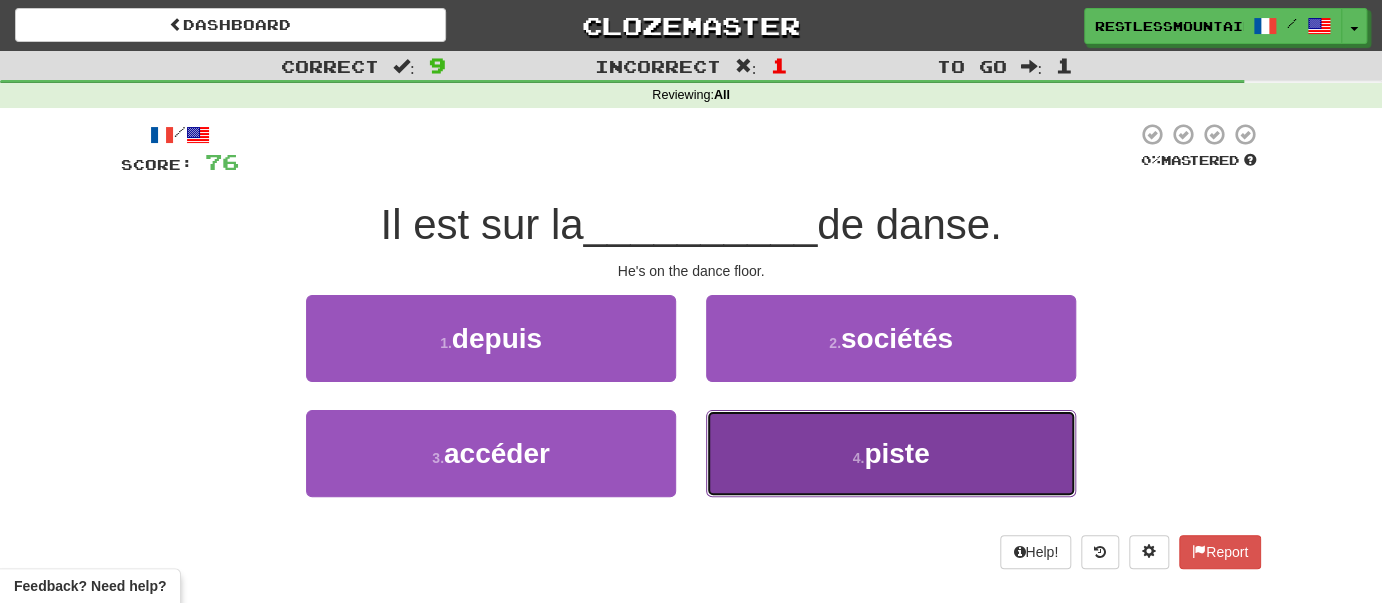 click on "4 .  piste" at bounding box center (891, 453) 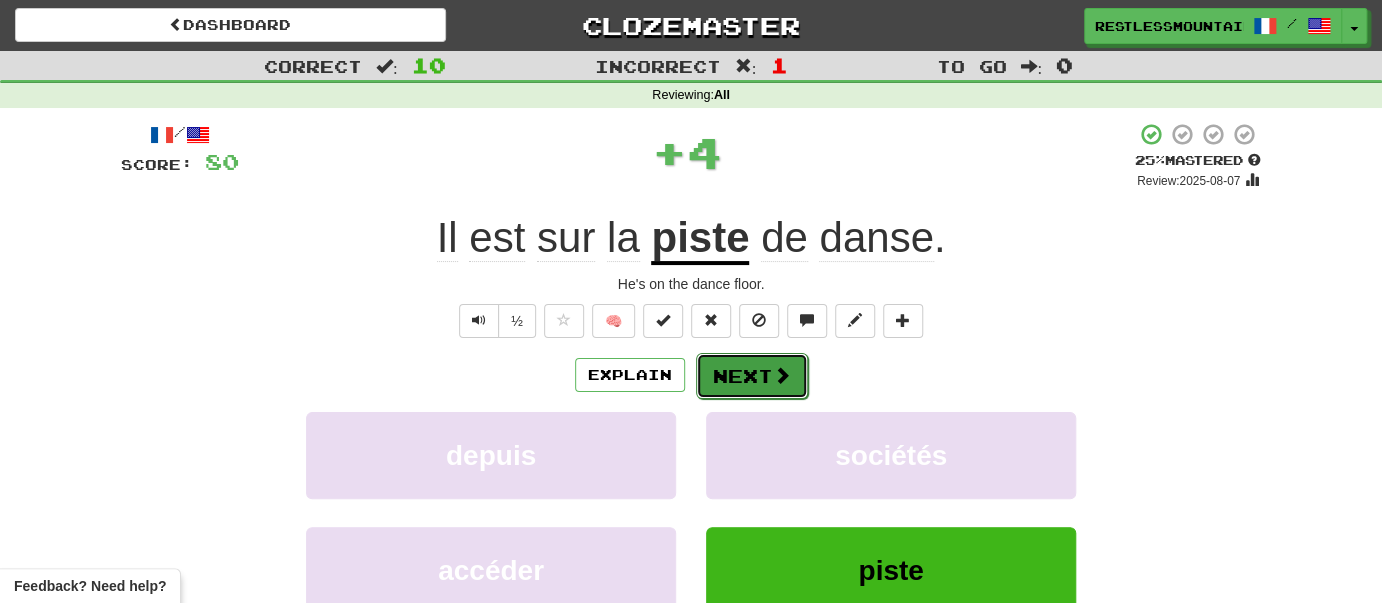click on "Next" at bounding box center (752, 376) 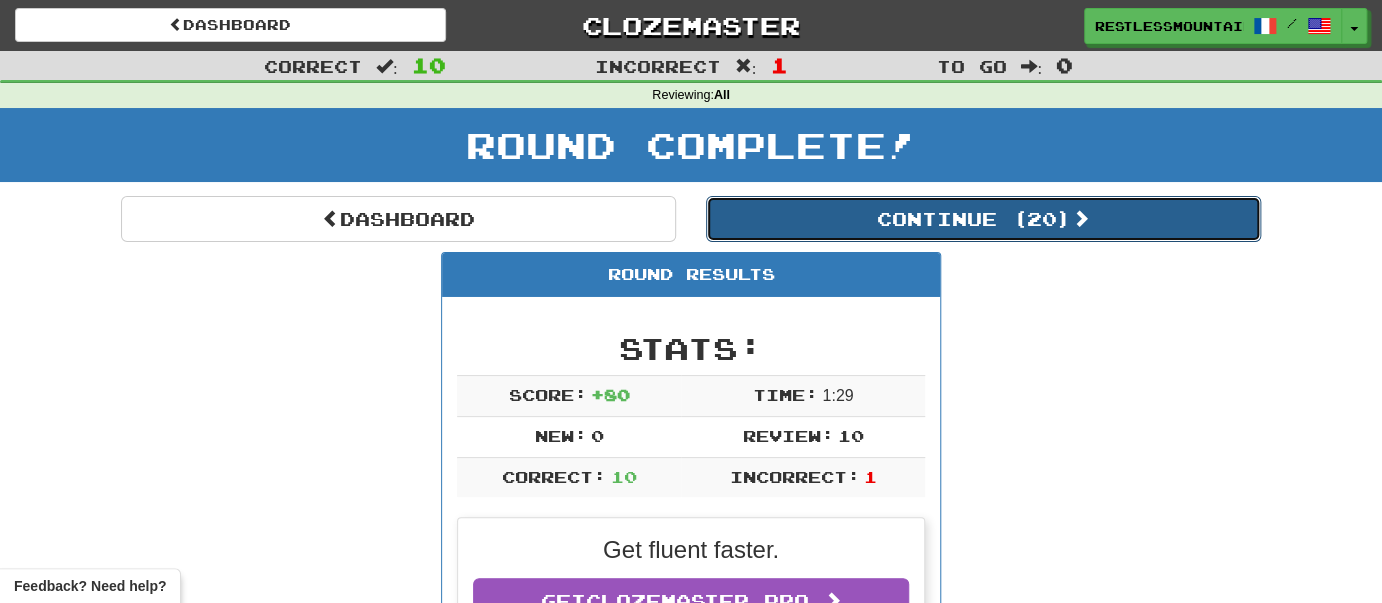click on "Continue ( 20 )" at bounding box center (983, 219) 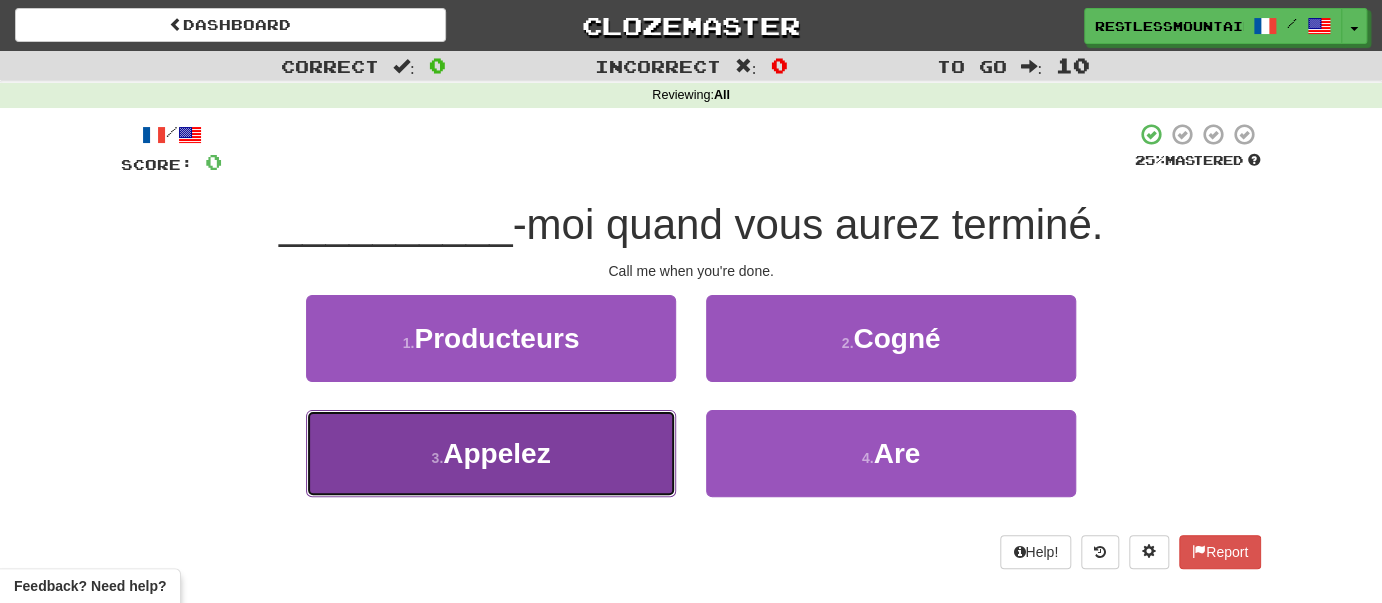 click on "3 .  Appelez" at bounding box center (491, 453) 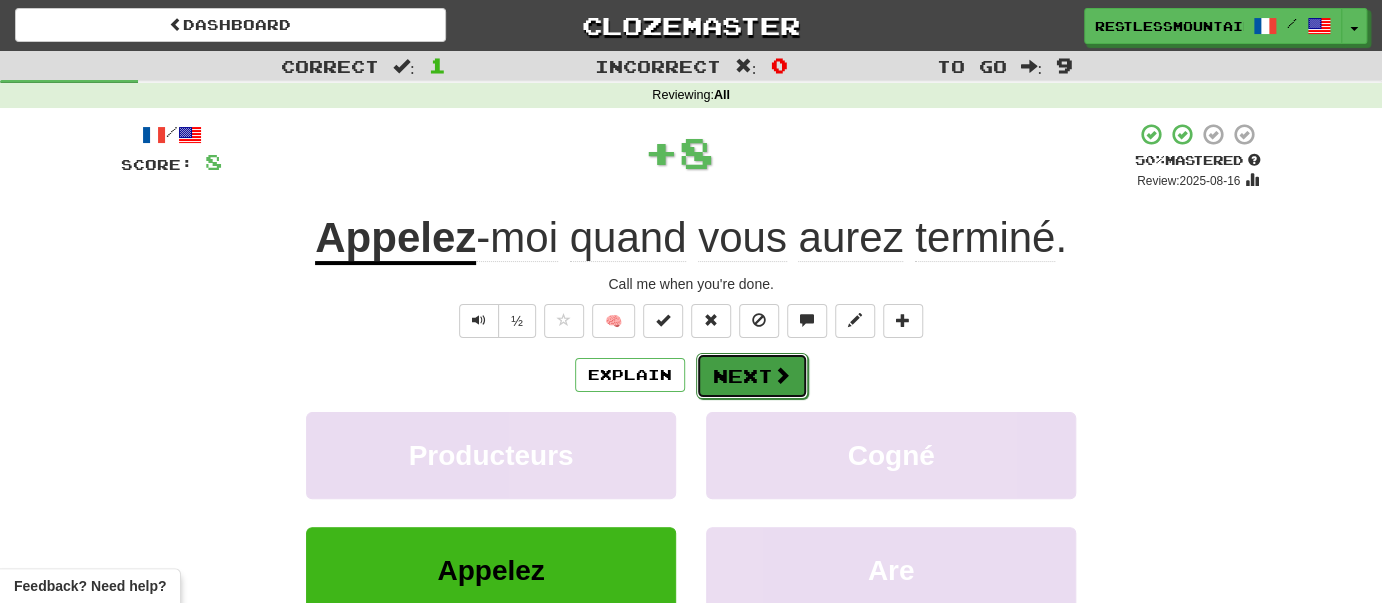 click on "Next" at bounding box center (752, 376) 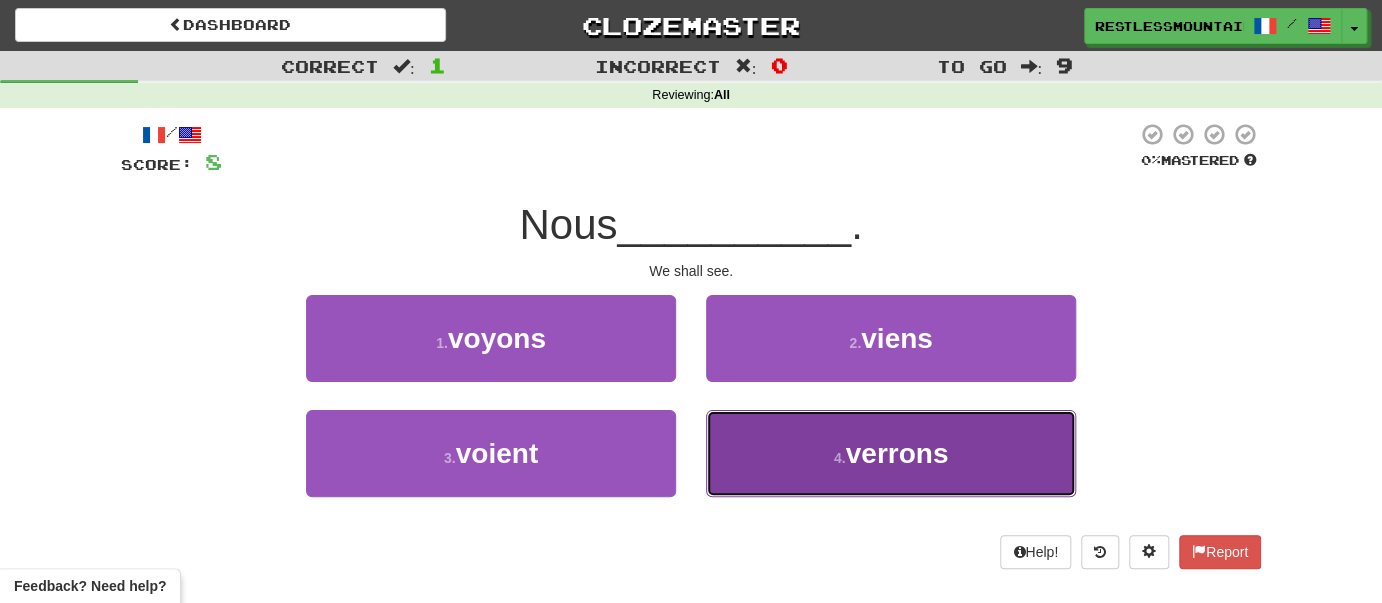 click on "4 ." at bounding box center (840, 458) 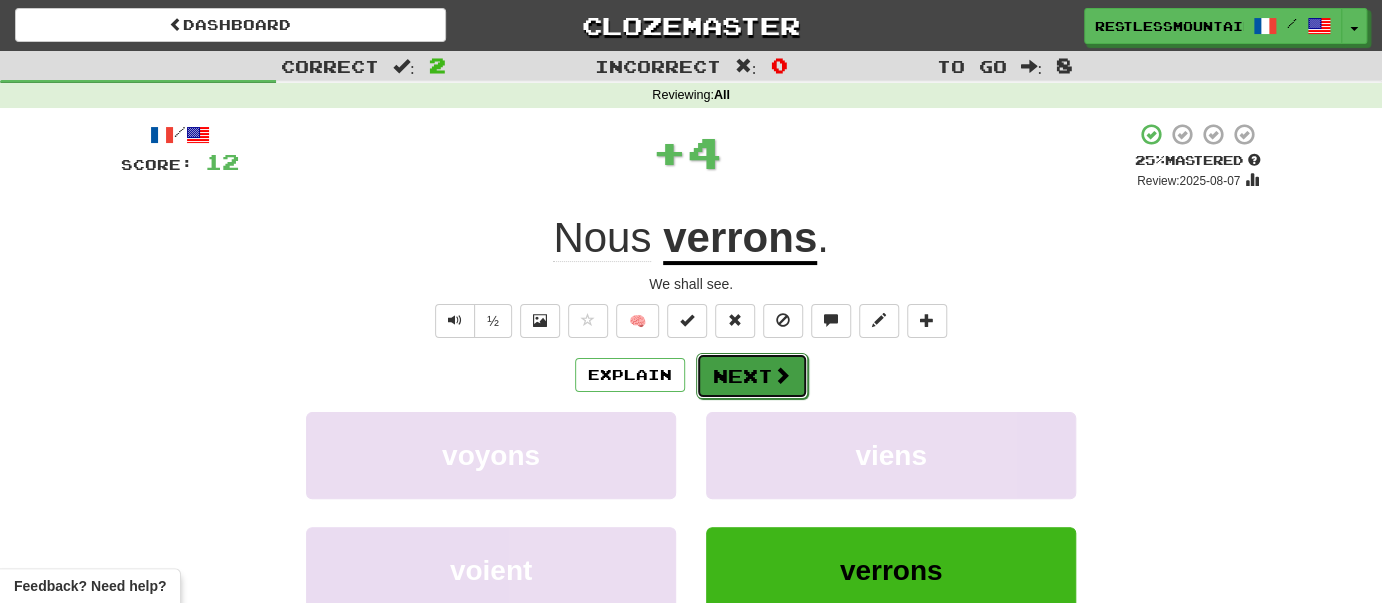 click on "Next" at bounding box center (752, 376) 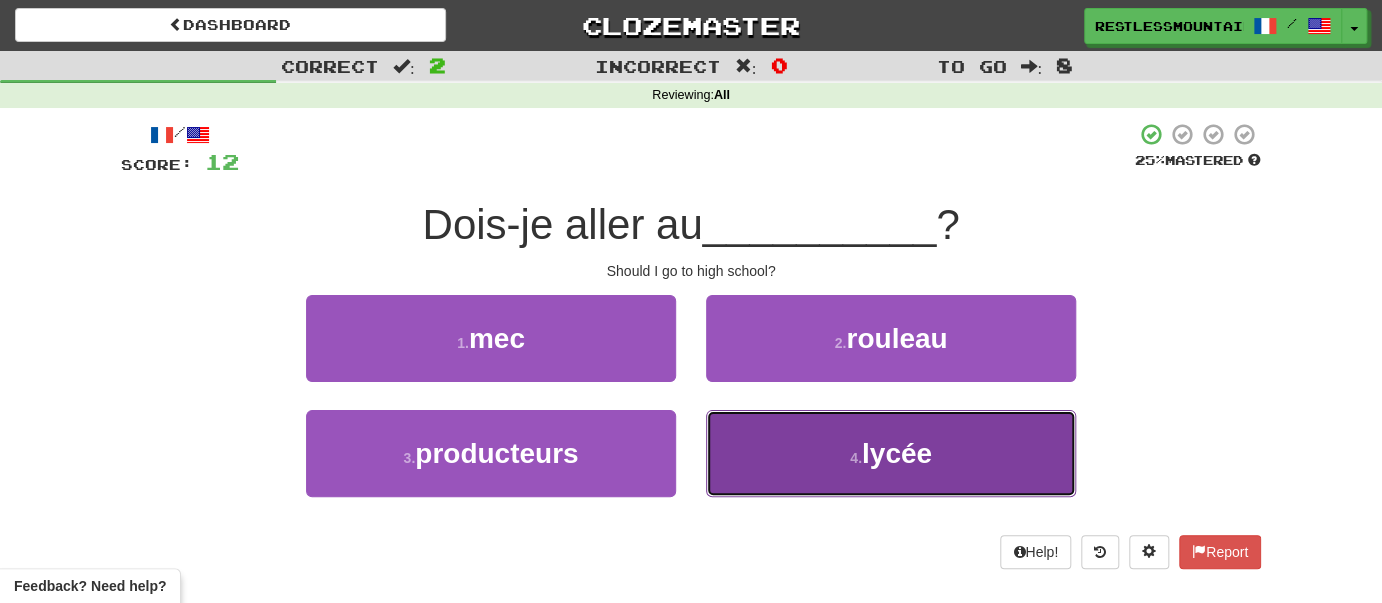 click on "4 .  lycée" at bounding box center [891, 453] 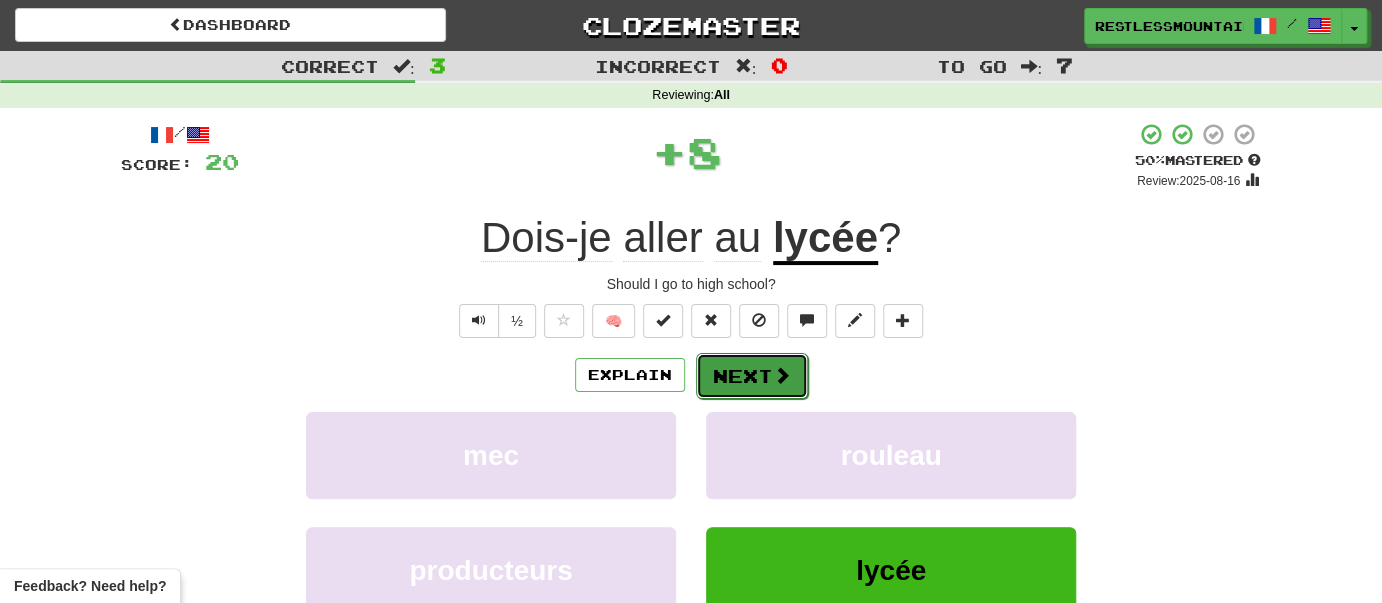 click on "Next" at bounding box center (752, 376) 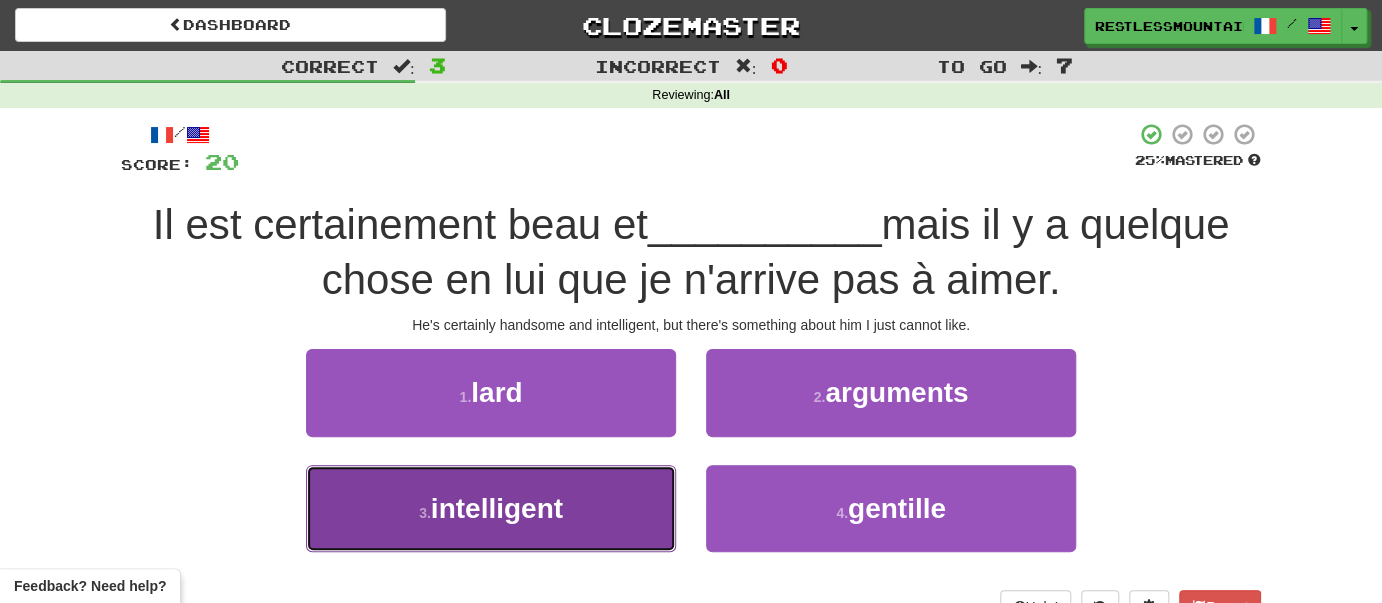 click on "3 .  intelligent" at bounding box center (491, 508) 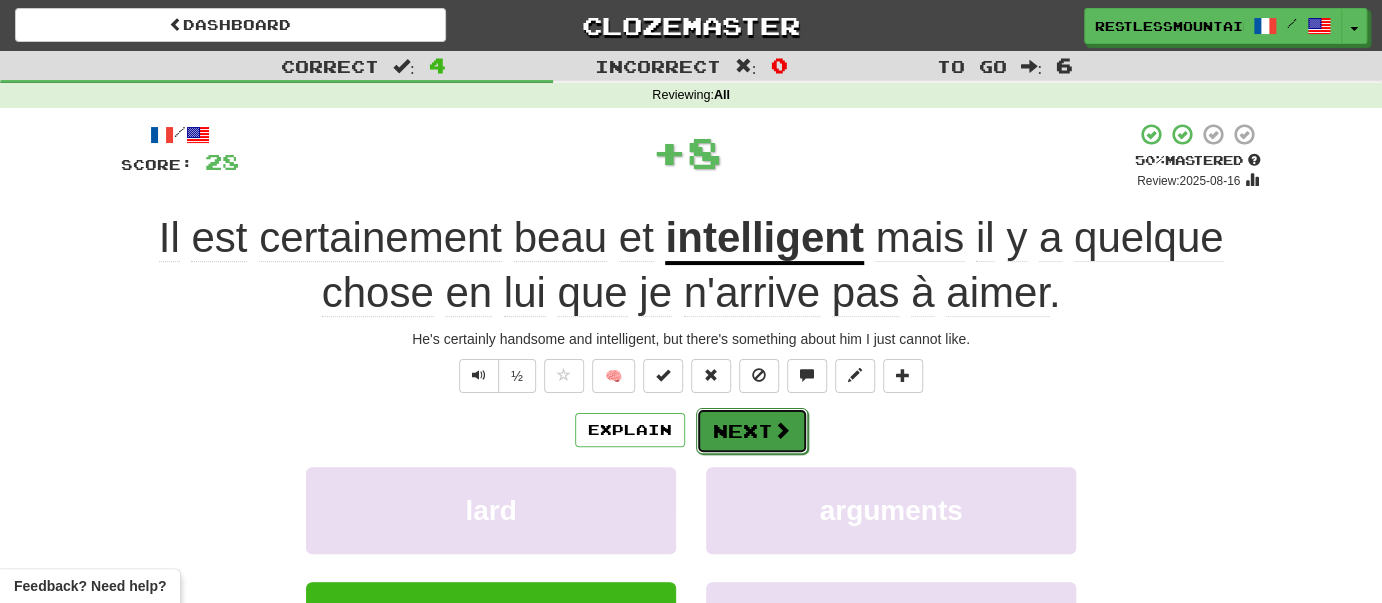 click on "Next" at bounding box center [752, 431] 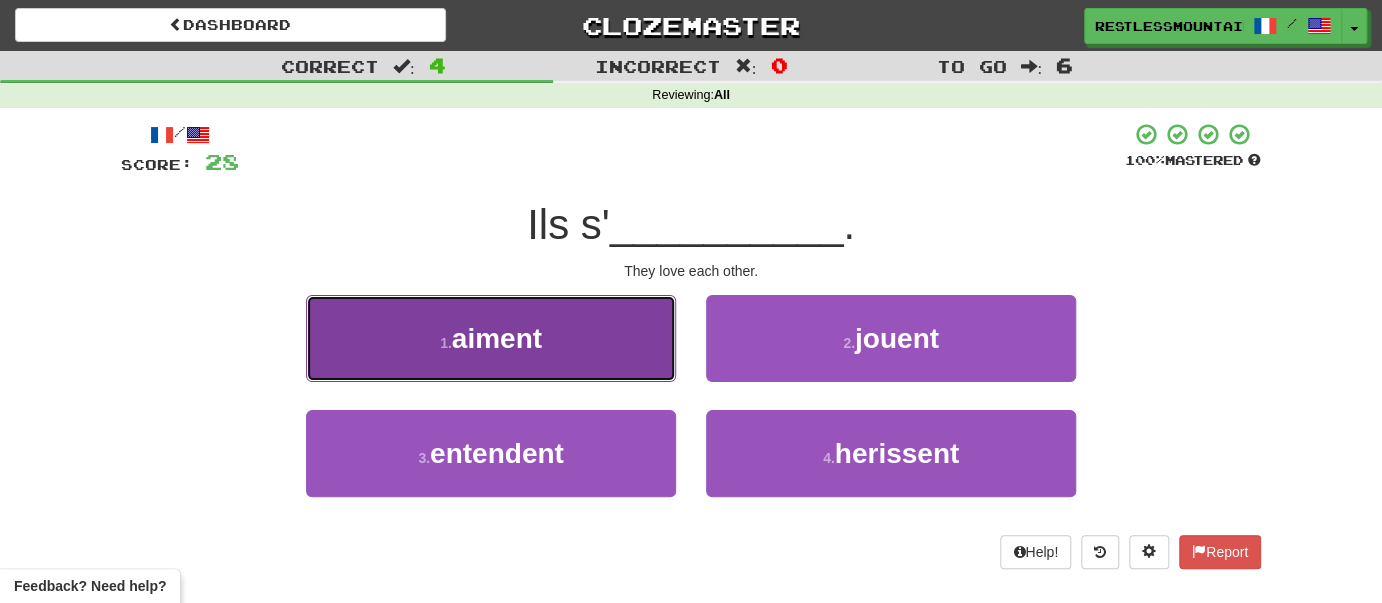 click on "1 .  aiment" at bounding box center [491, 338] 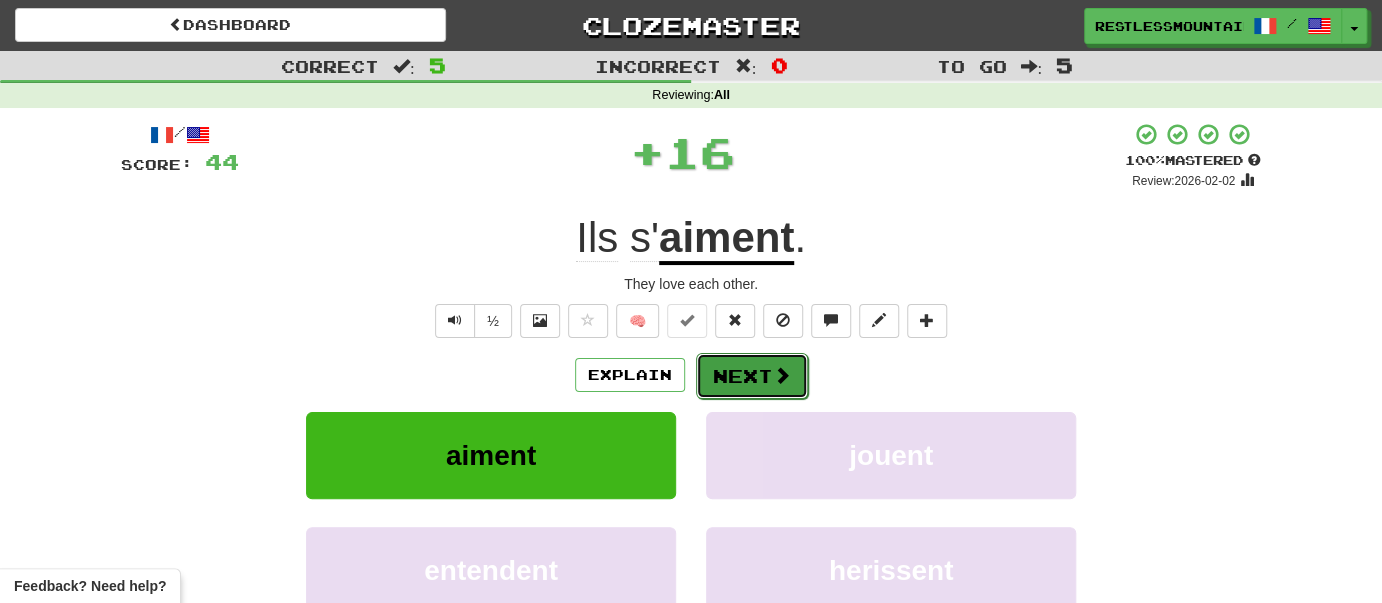 click on "Next" at bounding box center (752, 376) 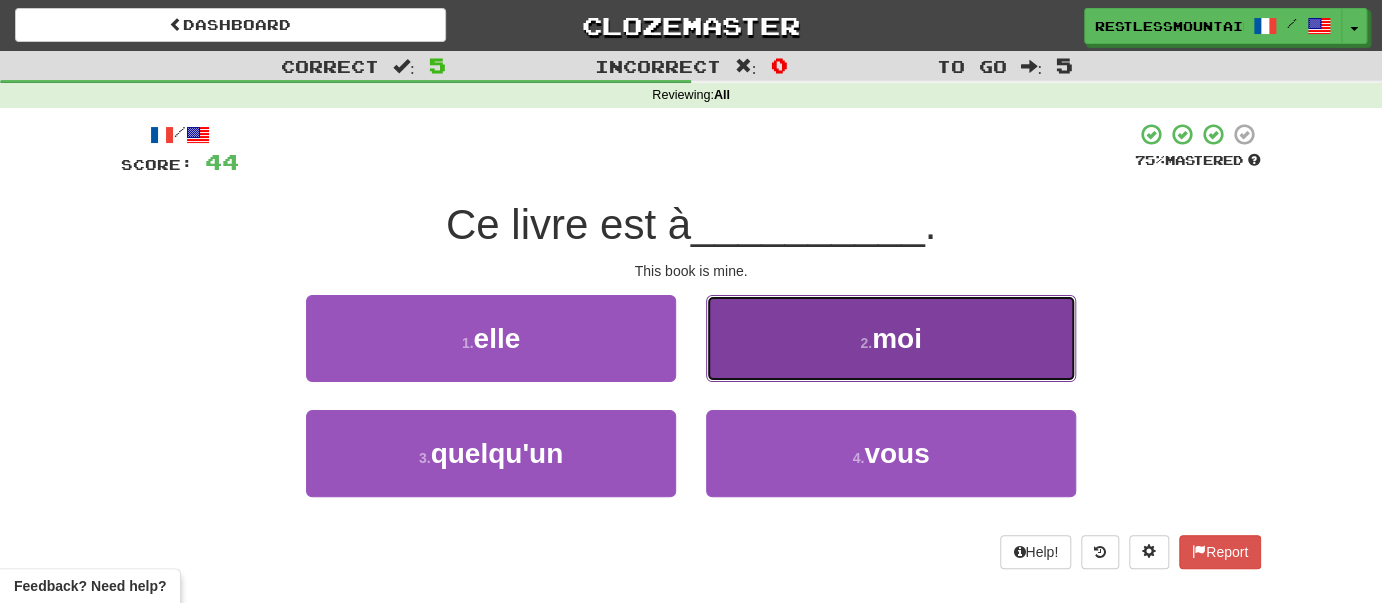 click on "2 .  moi" at bounding box center (891, 338) 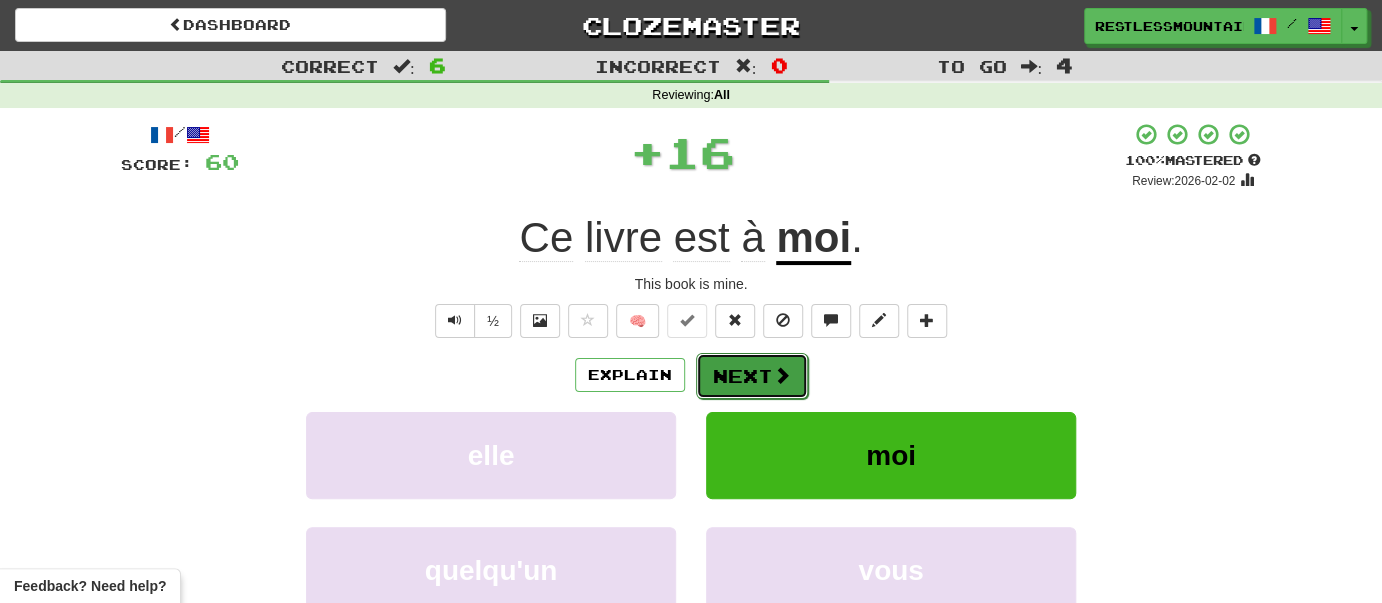 click on "Next" at bounding box center (752, 376) 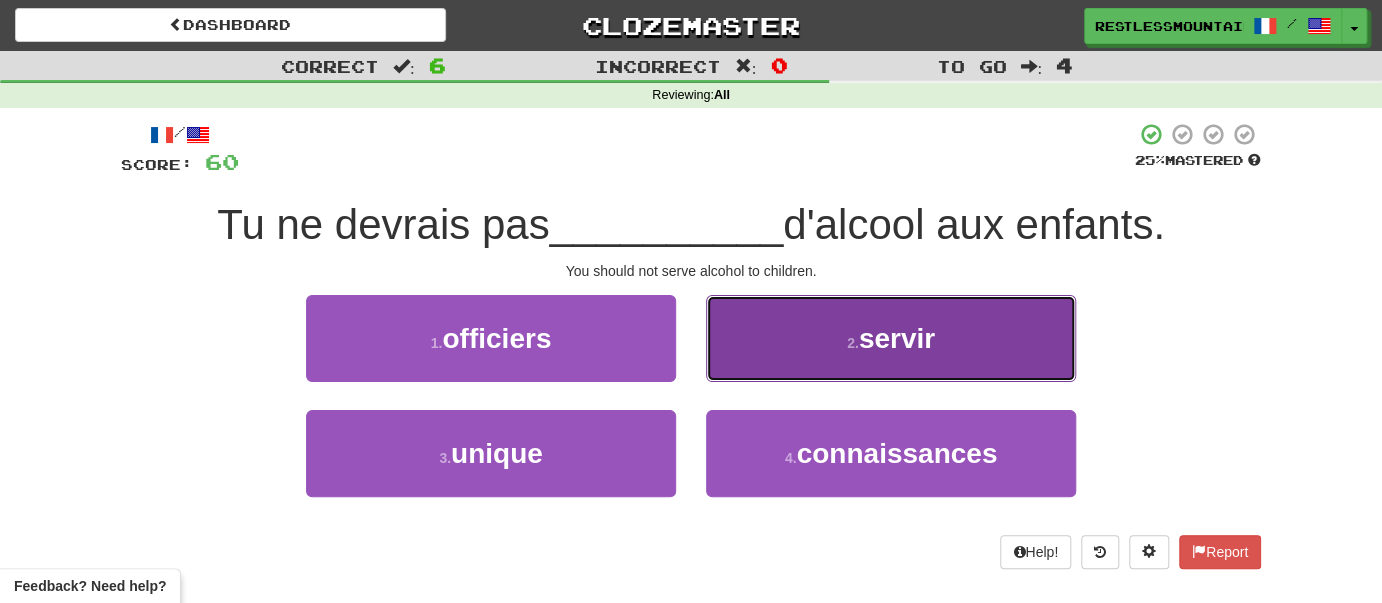 click on "2 .  servir" at bounding box center [891, 338] 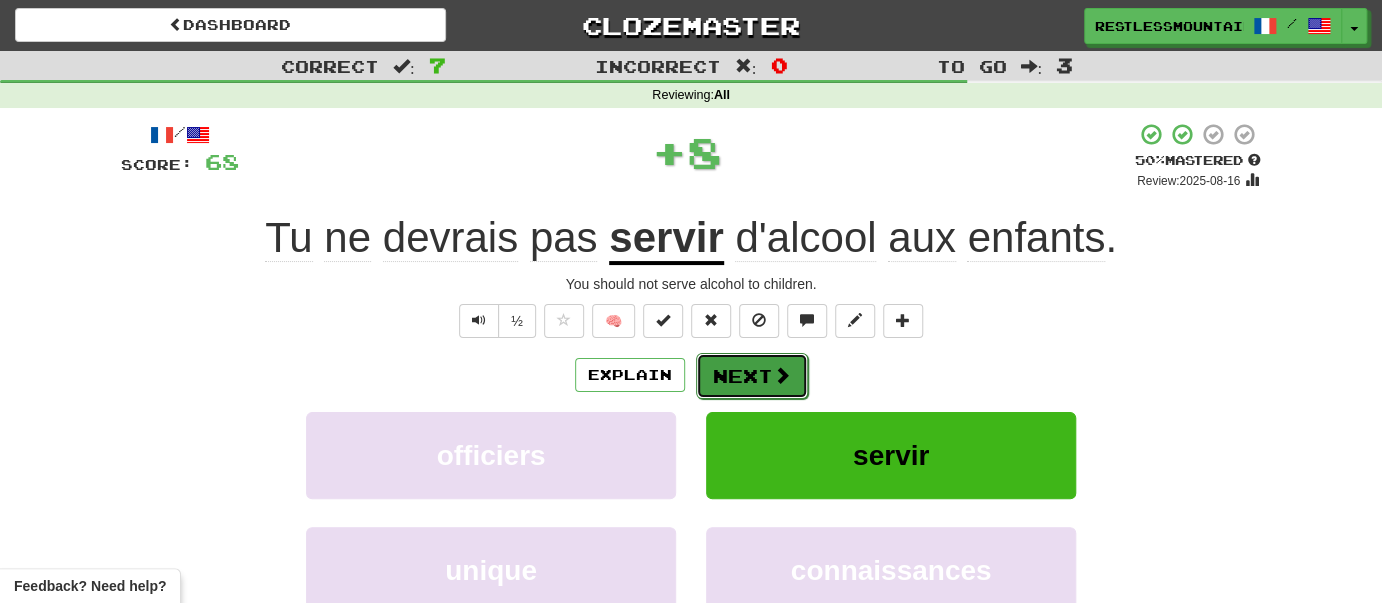 click on "Next" at bounding box center (752, 376) 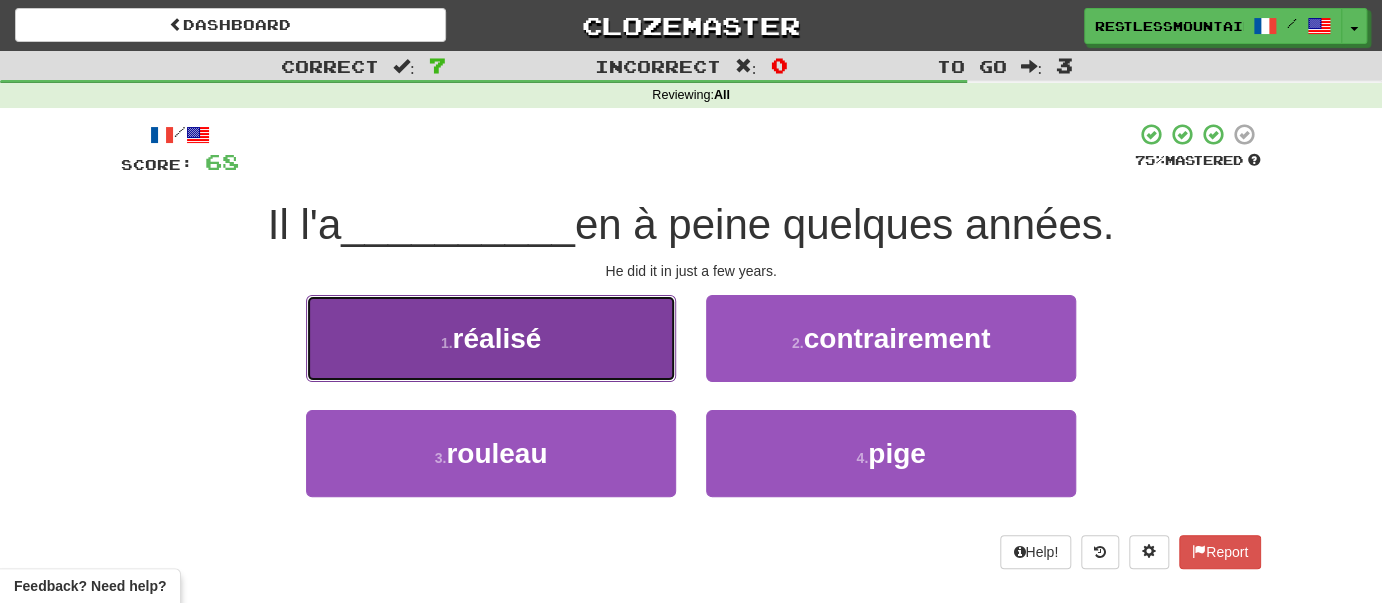 click on "1 .  réalisé" at bounding box center (491, 338) 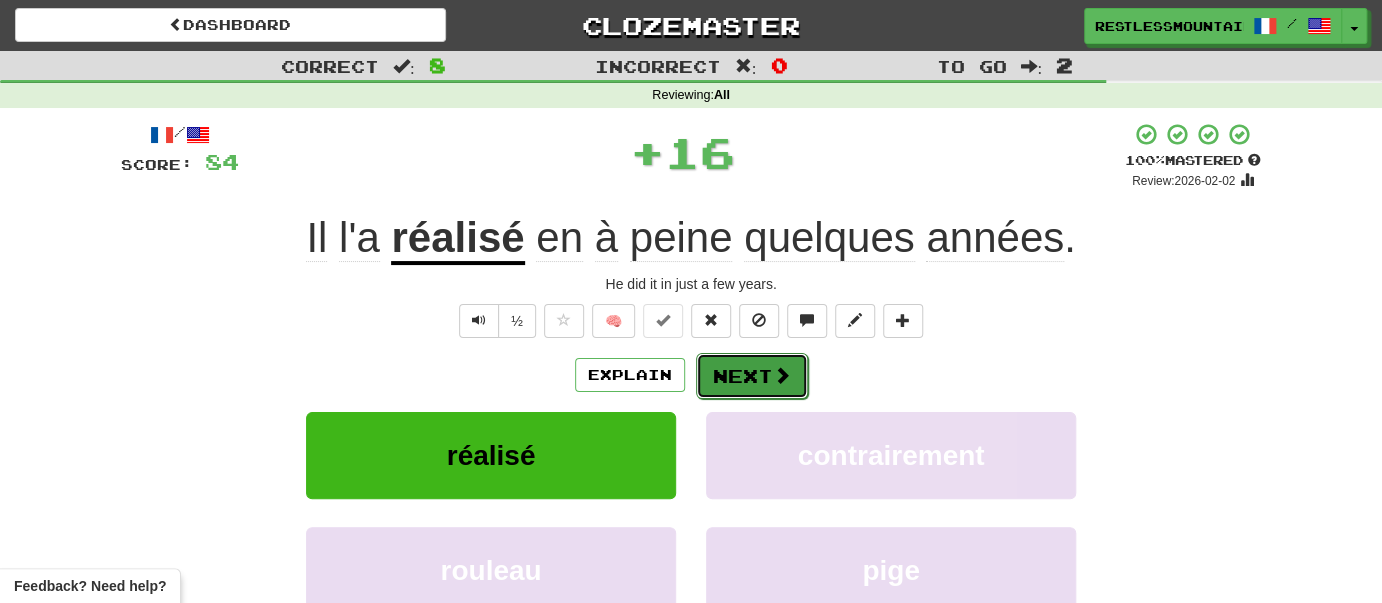 click on "Next" at bounding box center (752, 376) 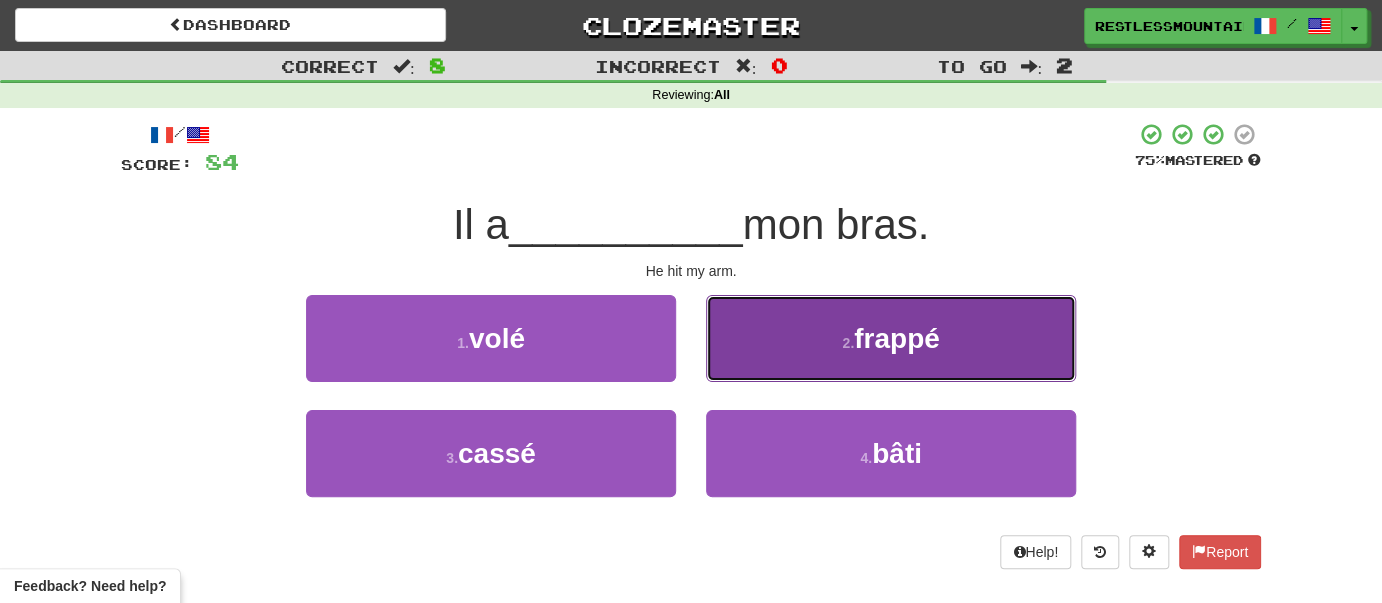 click on "2 .  frappé" at bounding box center [891, 338] 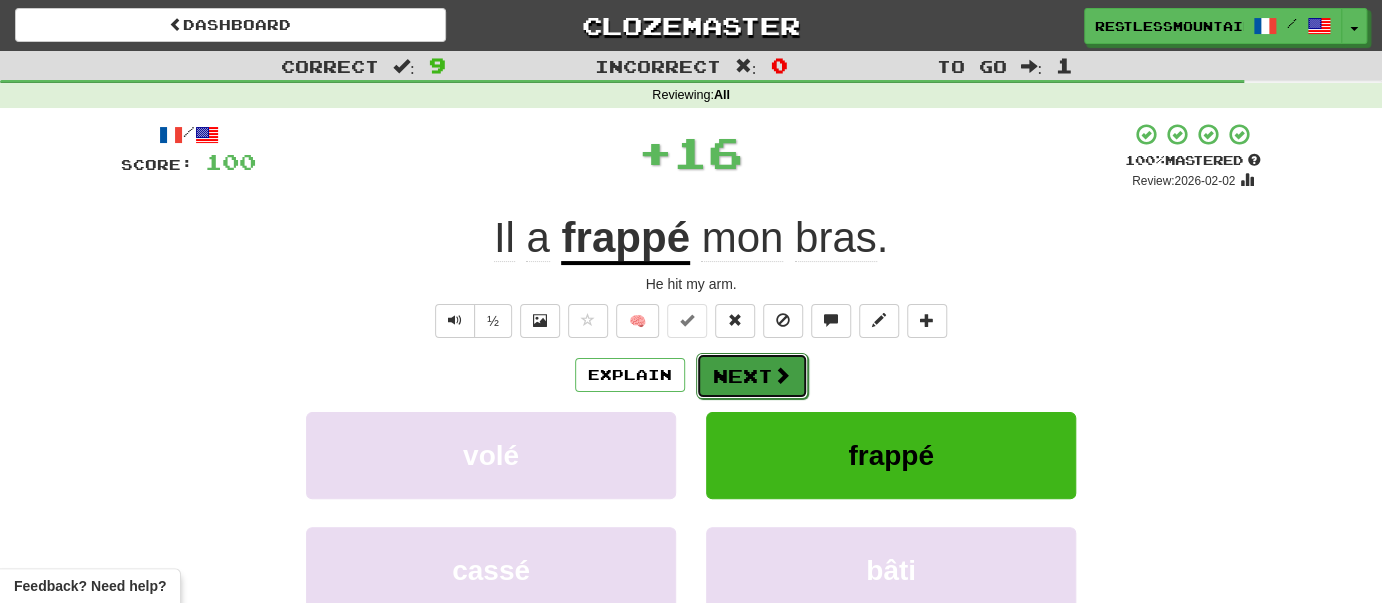 click at bounding box center [782, 375] 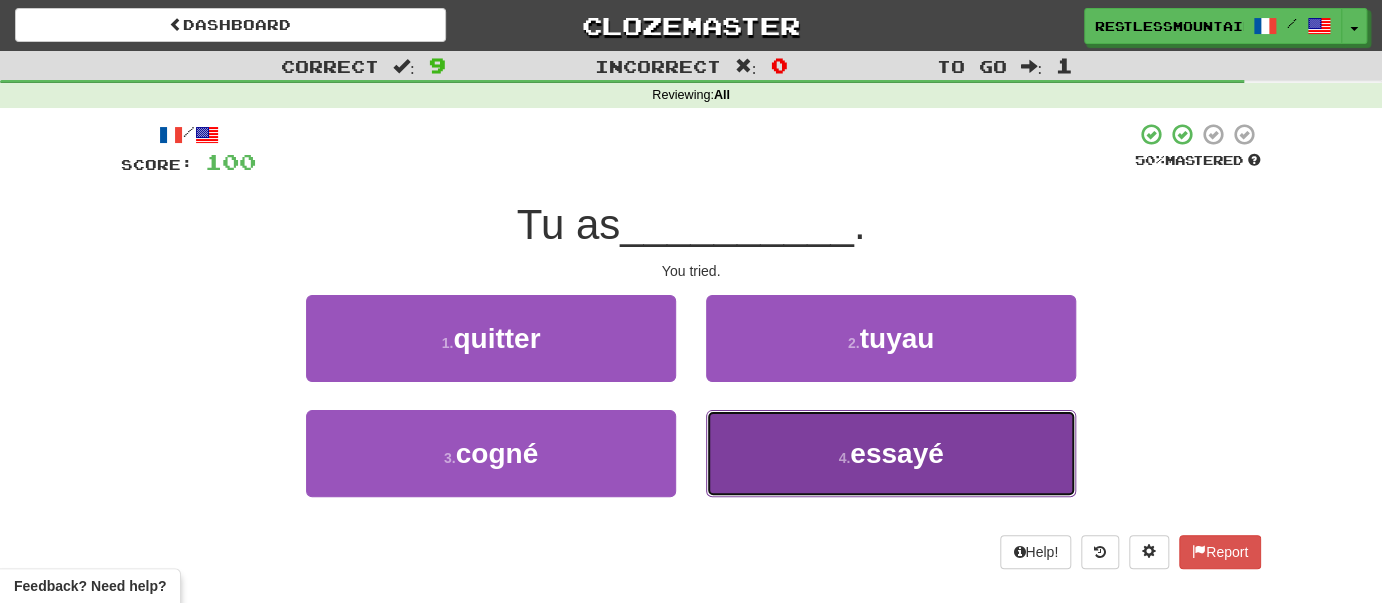 click on "essayé" at bounding box center (896, 453) 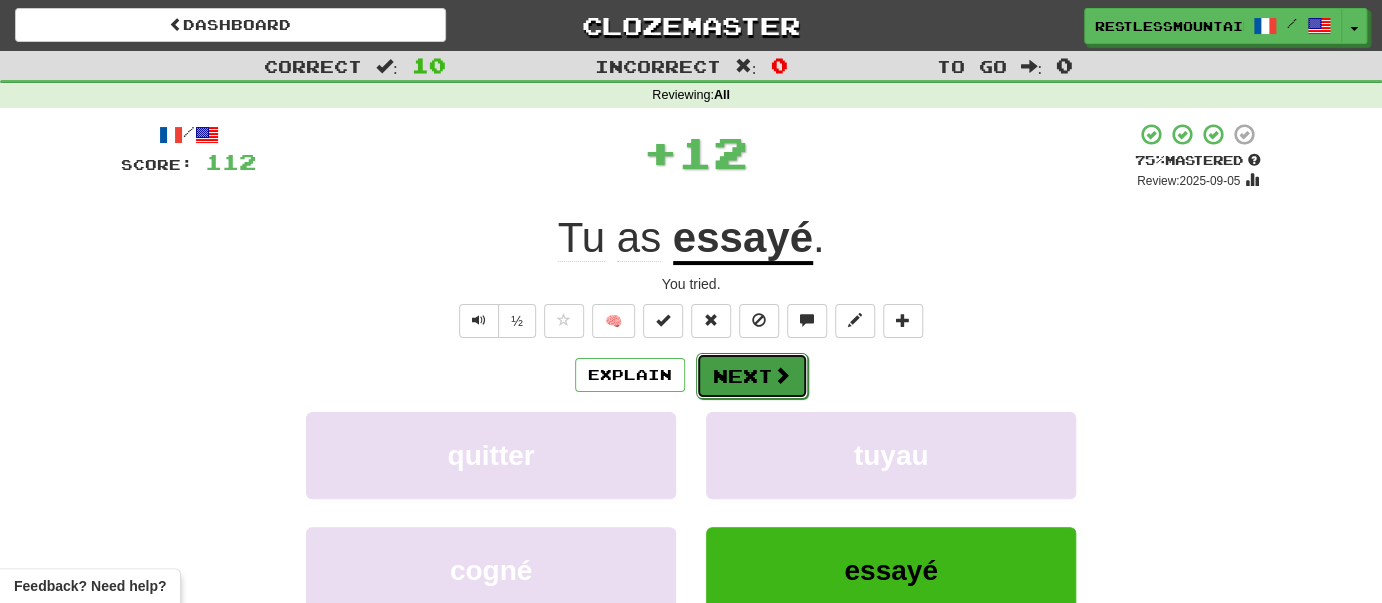 click on "Next" at bounding box center (752, 376) 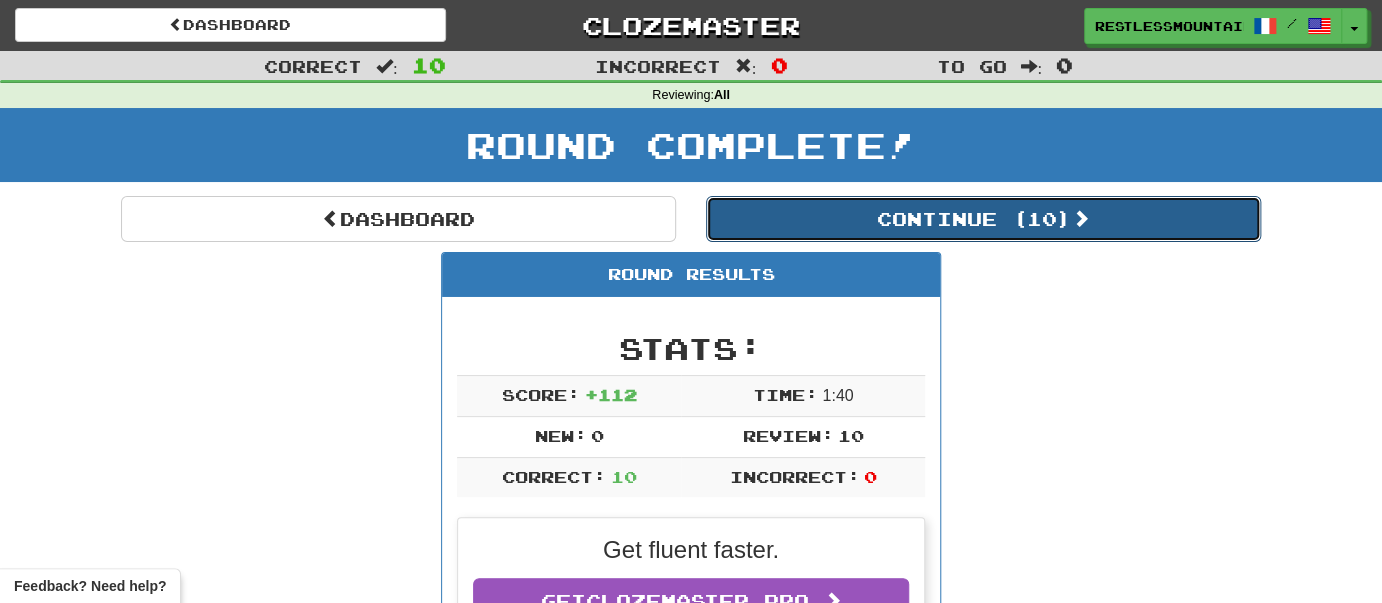 click on "Continue ( 10 )" at bounding box center [983, 219] 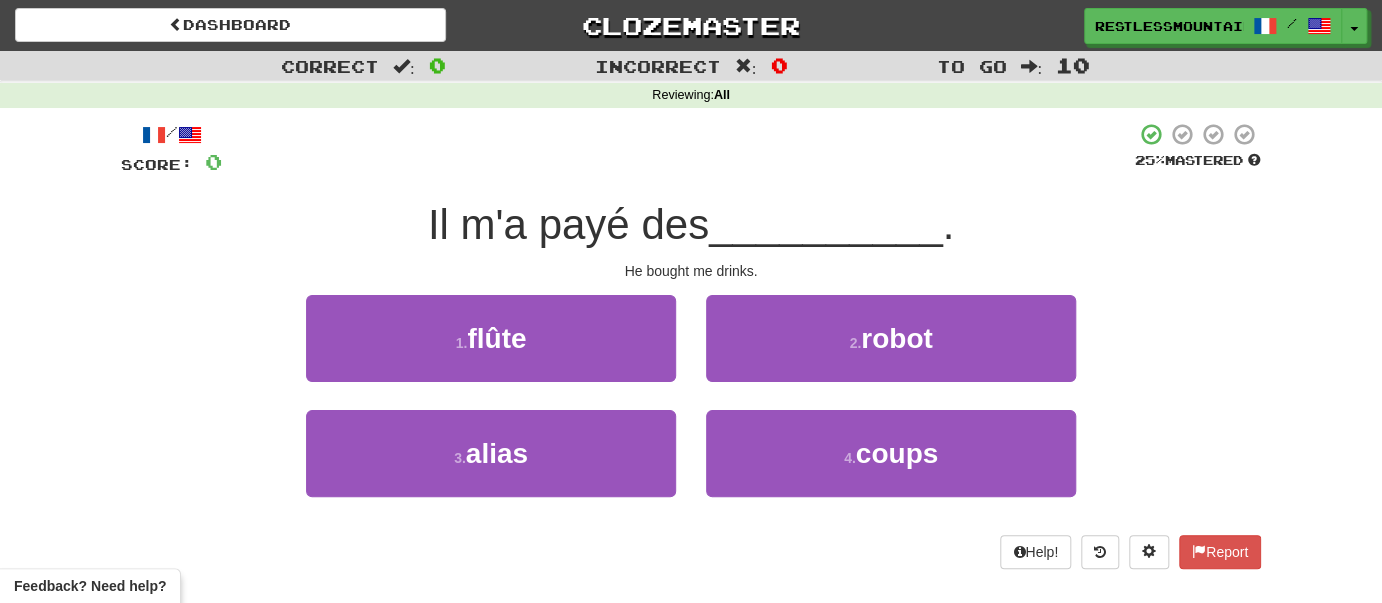 click on "/  Score:   0 25 %  Mastered Il m'a payé des  __________ . He bought me drinks. 1 .  flûte 2 .  robot 3 .  alias 4 .  coups  Help!  Report" at bounding box center (691, 345) 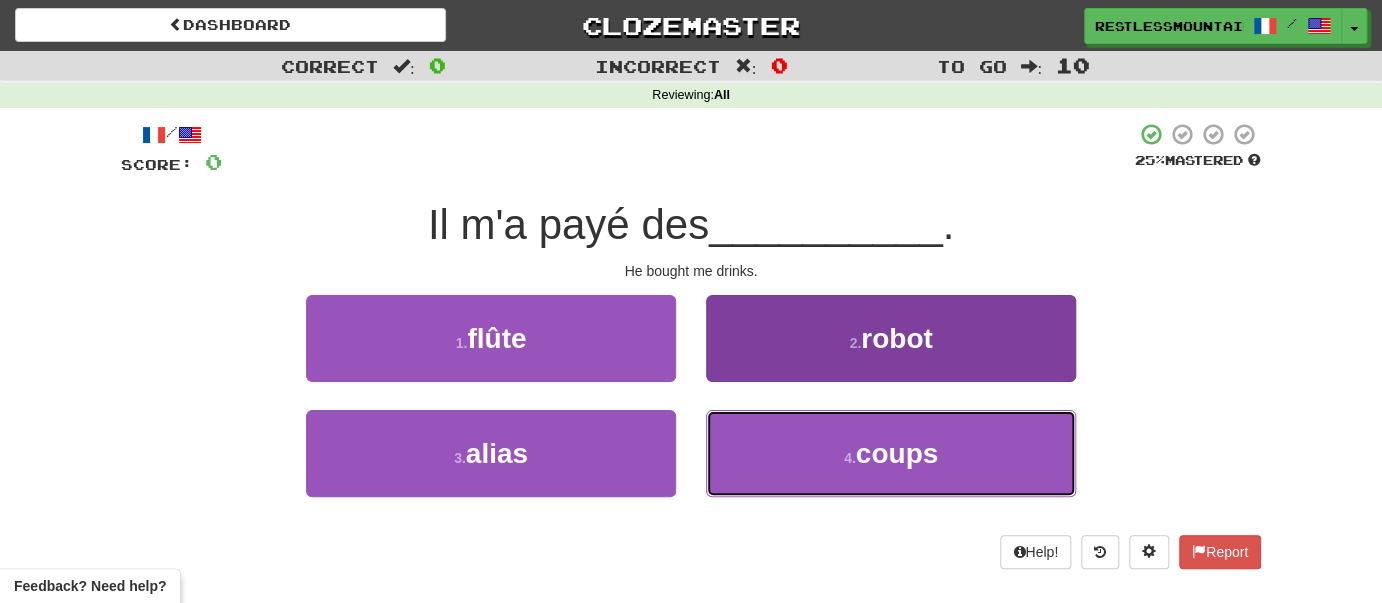 click on "4 .  coups" at bounding box center [891, 453] 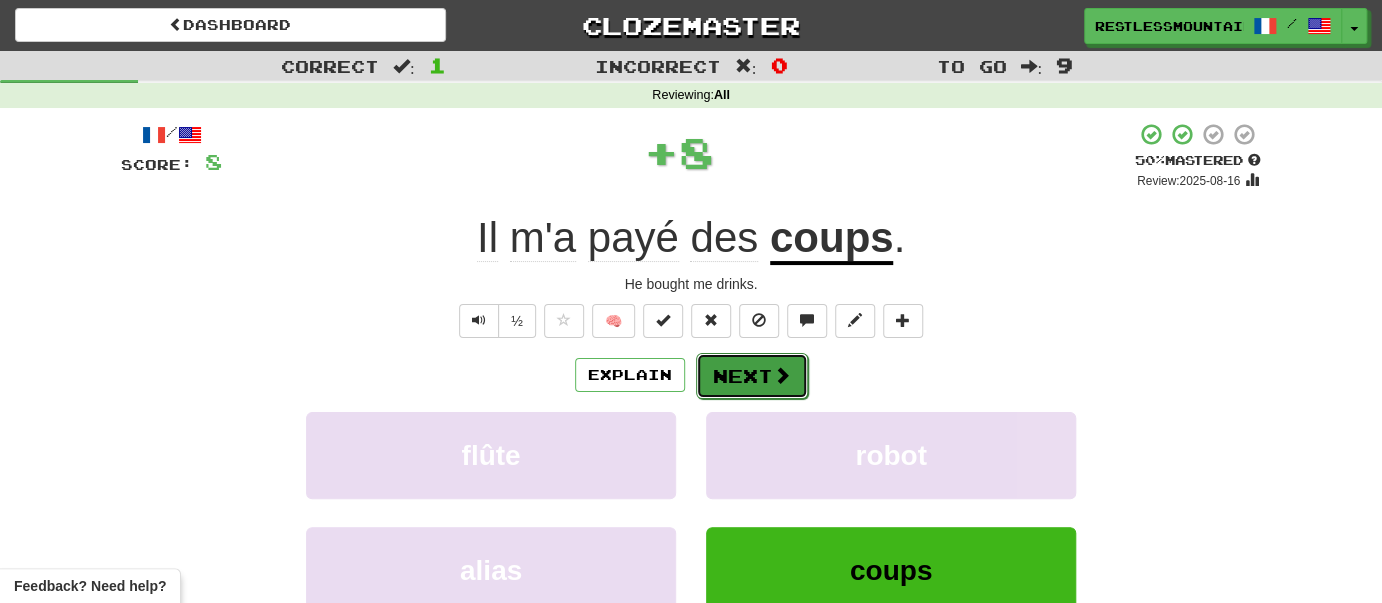 click on "Next" at bounding box center (752, 376) 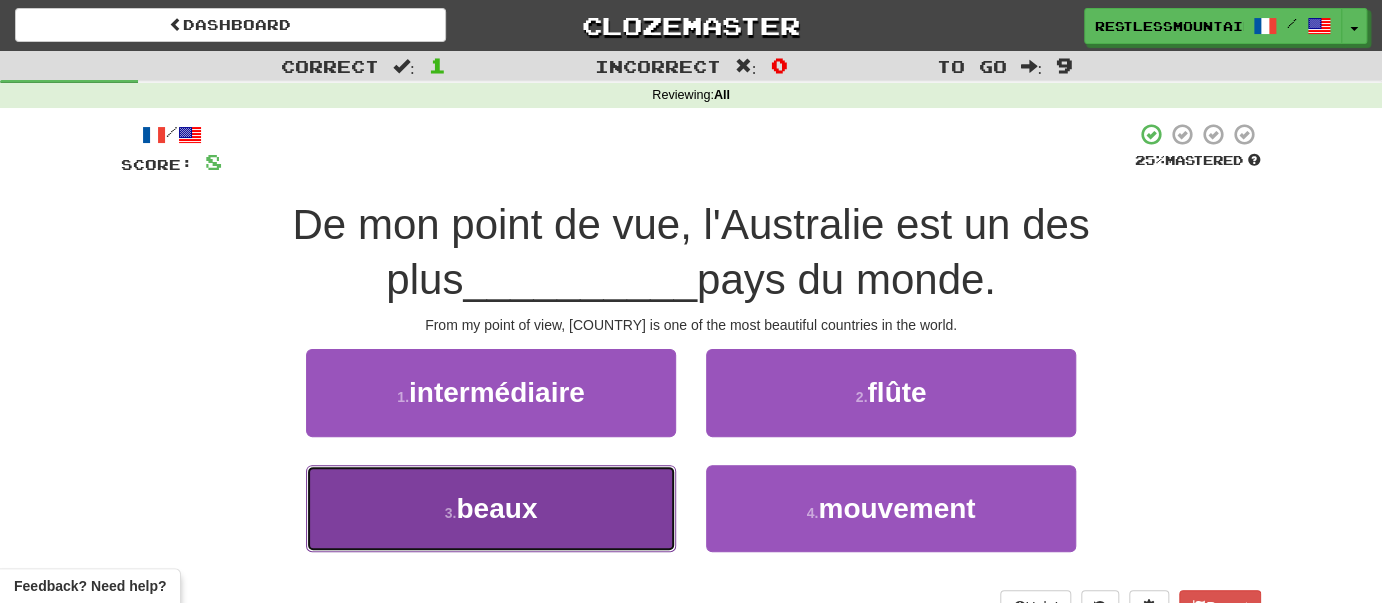 click on "3 .  beaux" at bounding box center [491, 508] 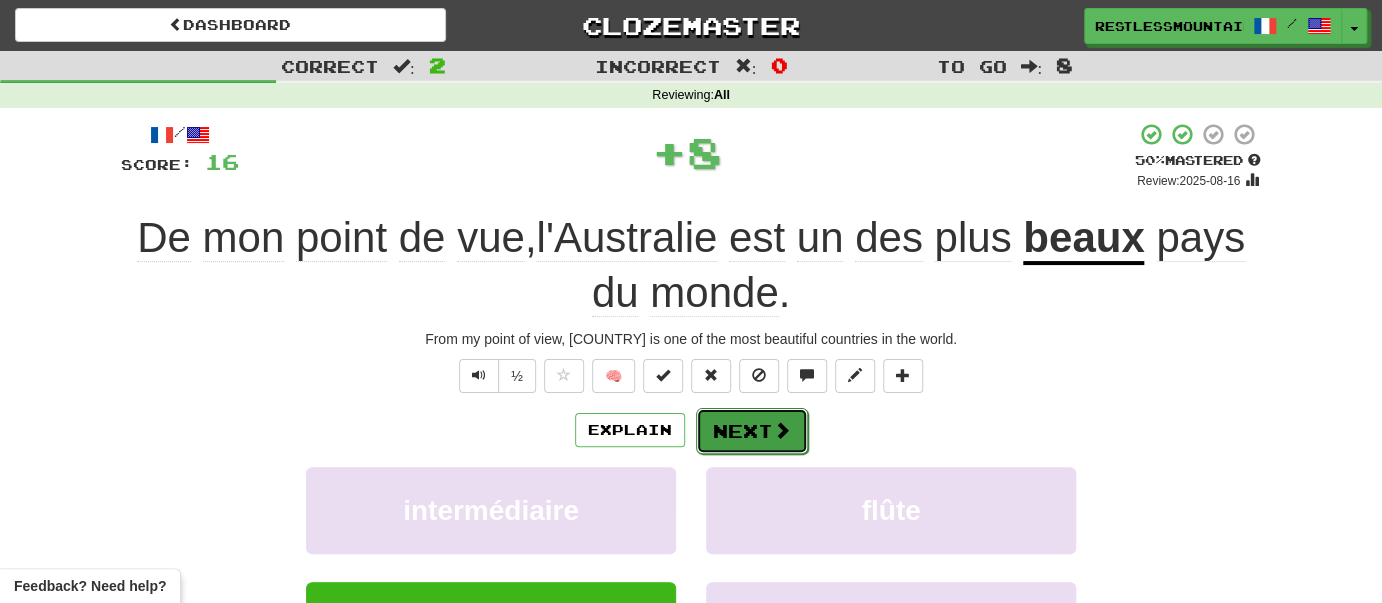 click at bounding box center [782, 430] 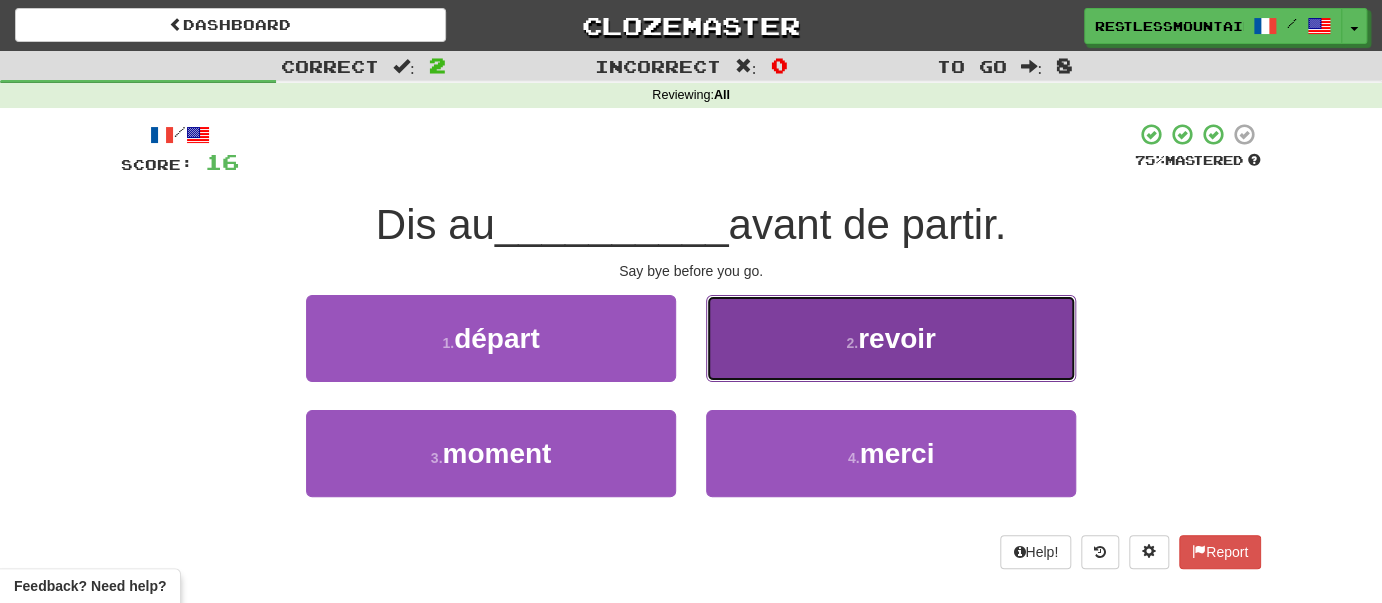 click on "2 .  revoir" at bounding box center [891, 338] 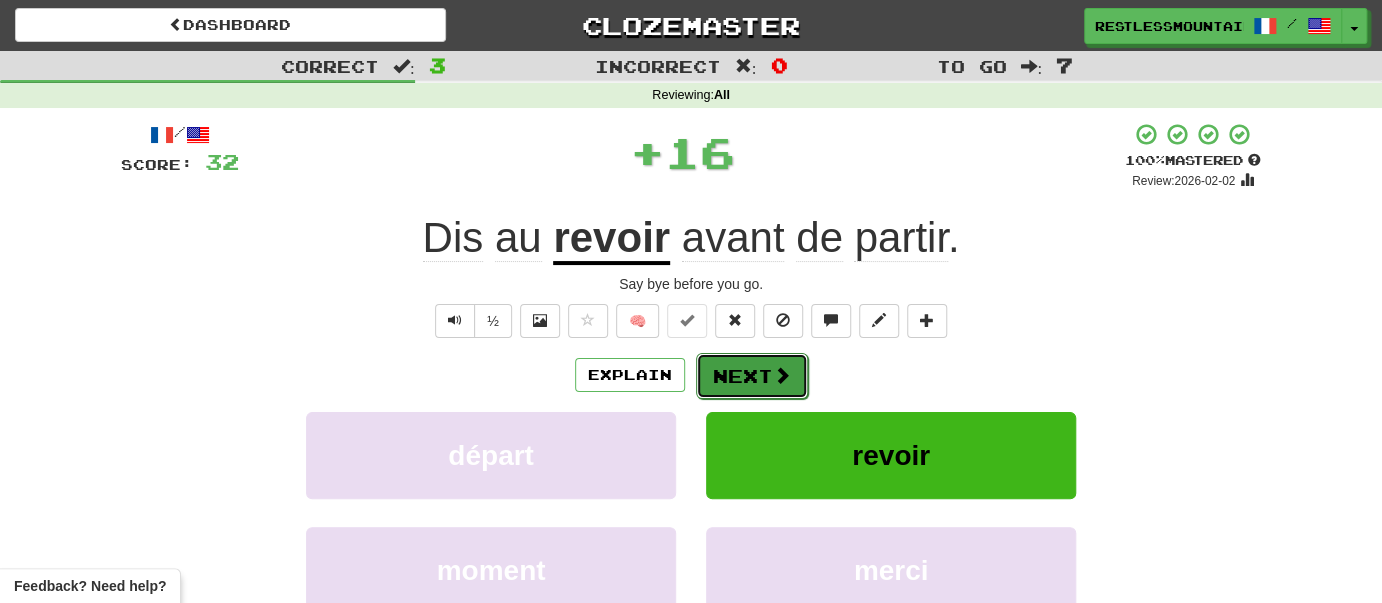 click on "Next" at bounding box center [752, 376] 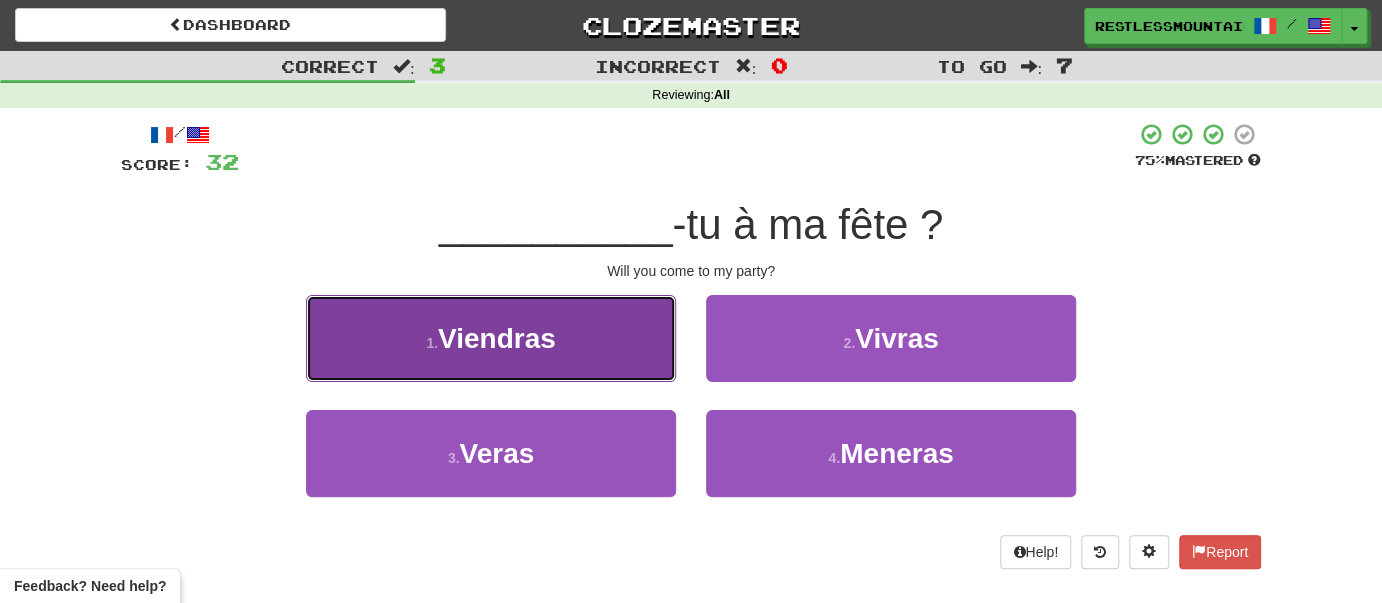 click on "1 .  Viendras" at bounding box center (491, 338) 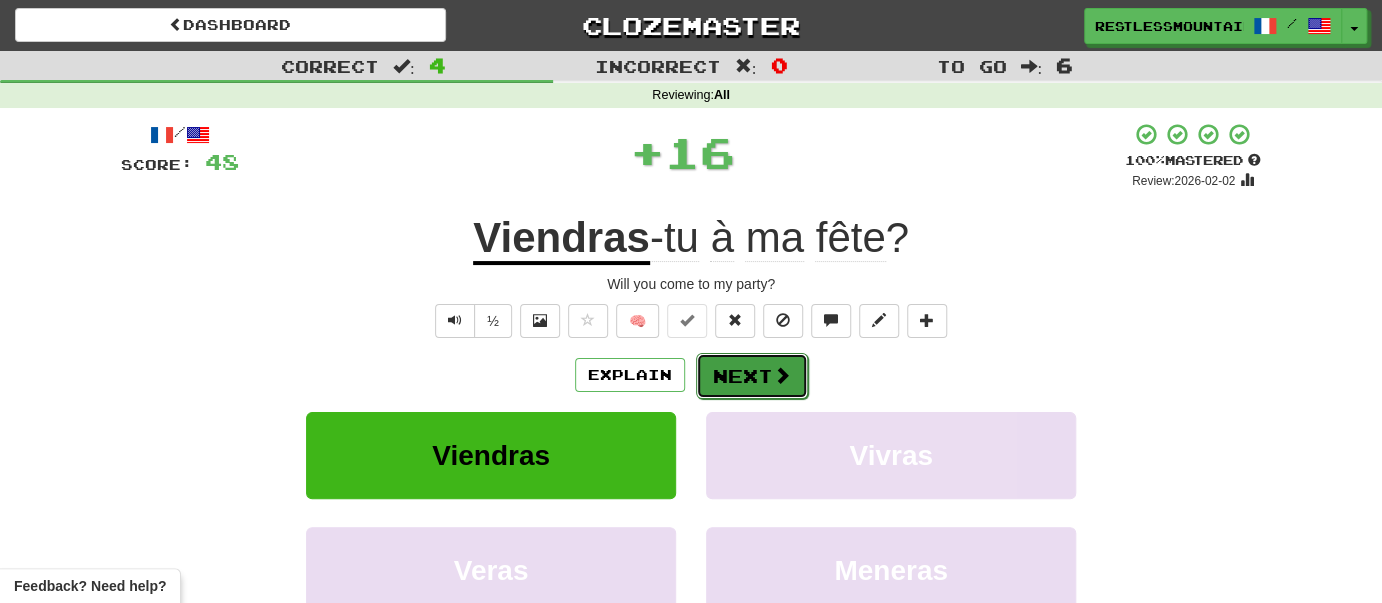 click on "Next" at bounding box center (752, 376) 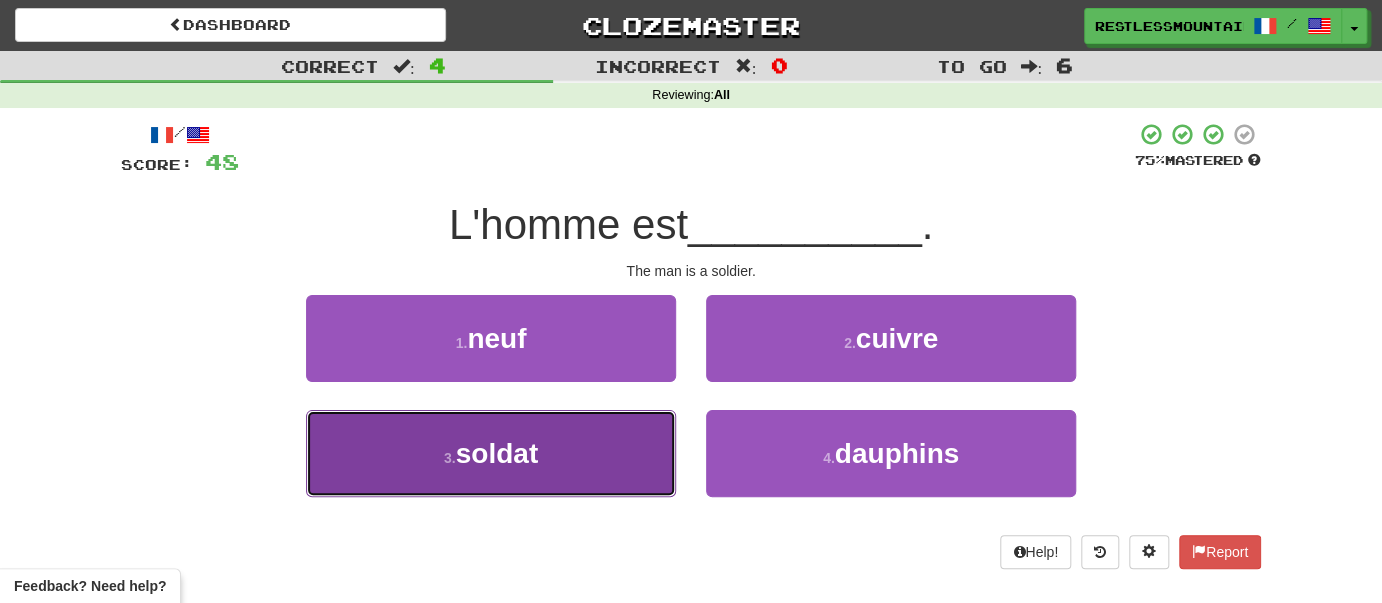 click on "3 .  soldat" at bounding box center [491, 453] 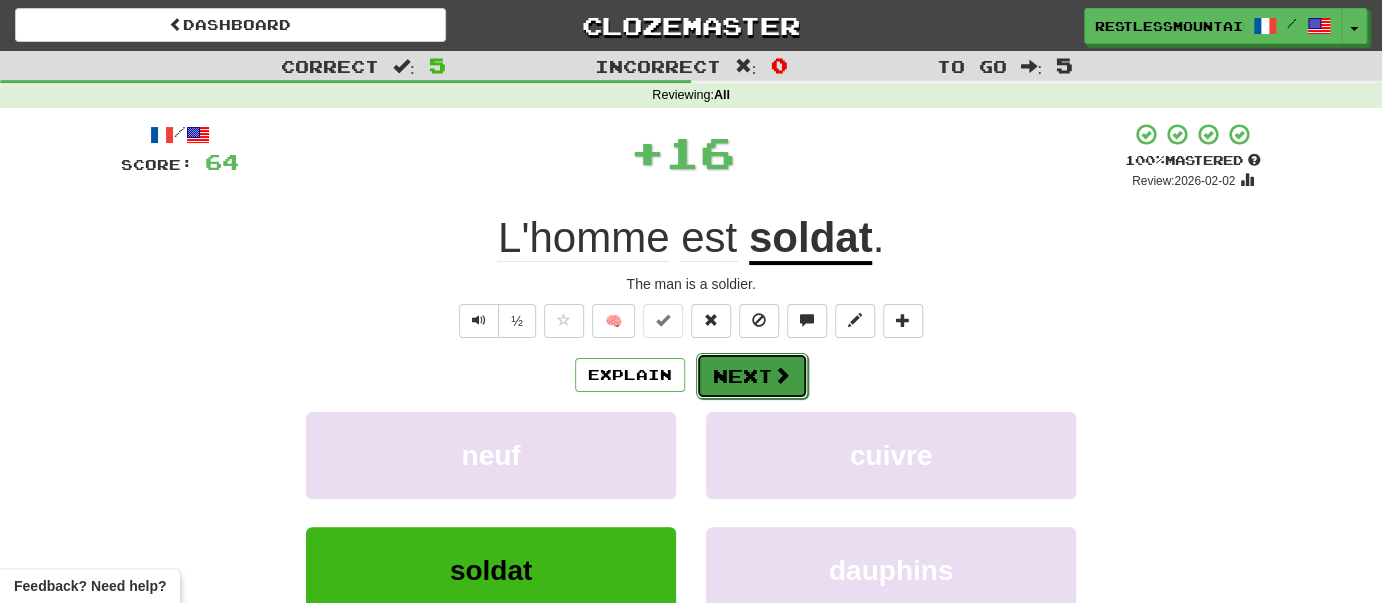 click on "Next" at bounding box center [752, 376] 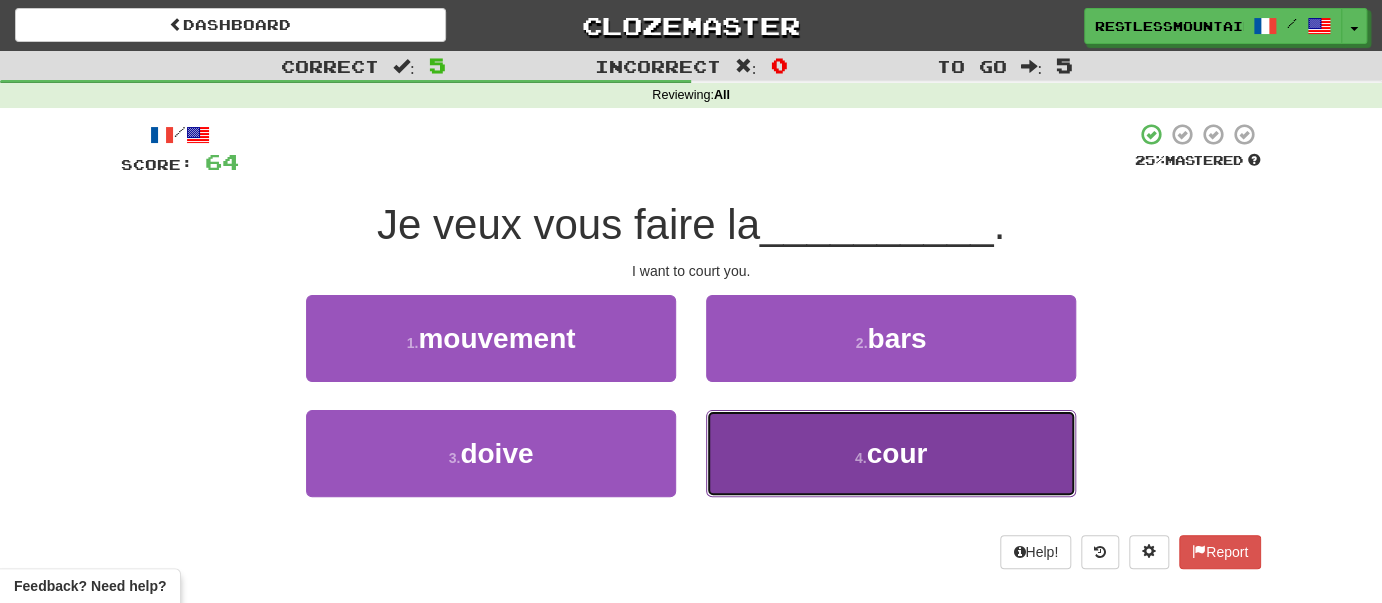 click on "4 .  cour" at bounding box center [891, 453] 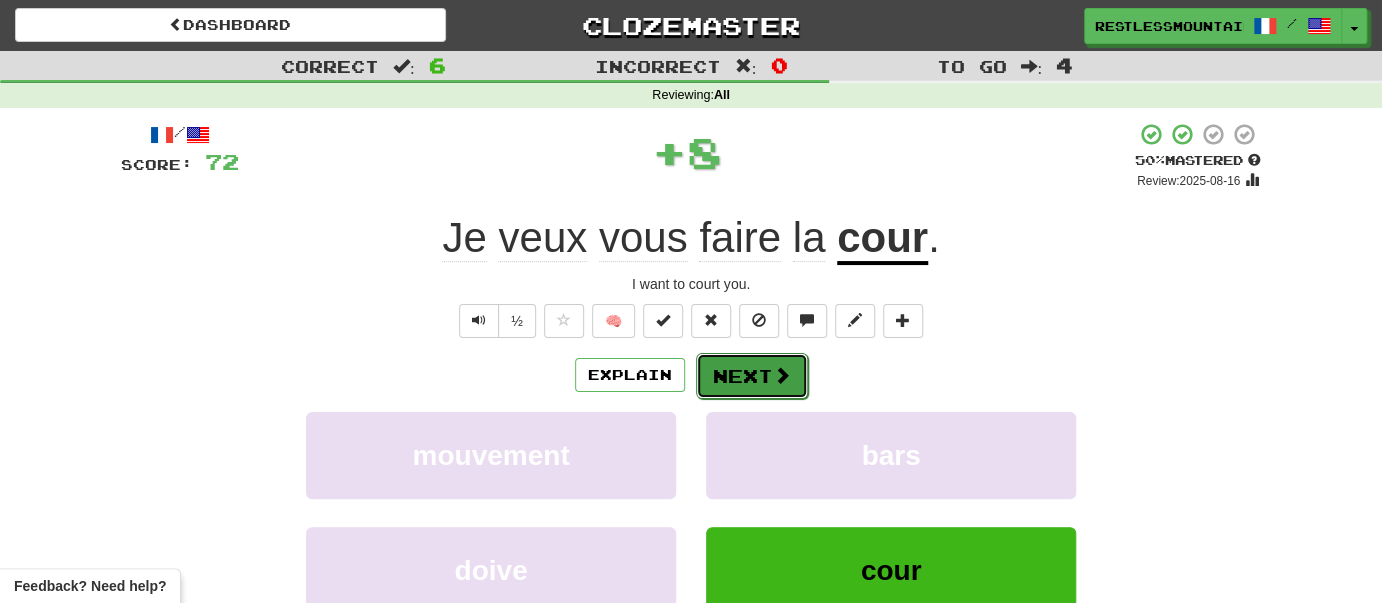 click at bounding box center (782, 375) 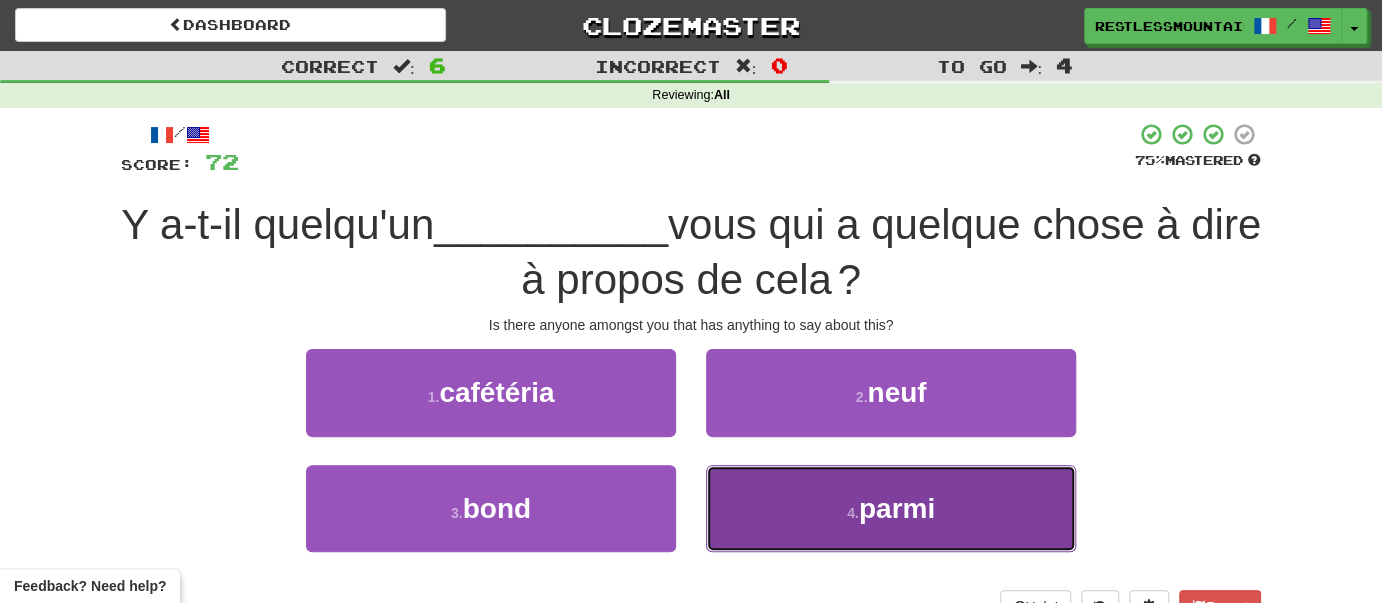 click on "parmi" at bounding box center (897, 508) 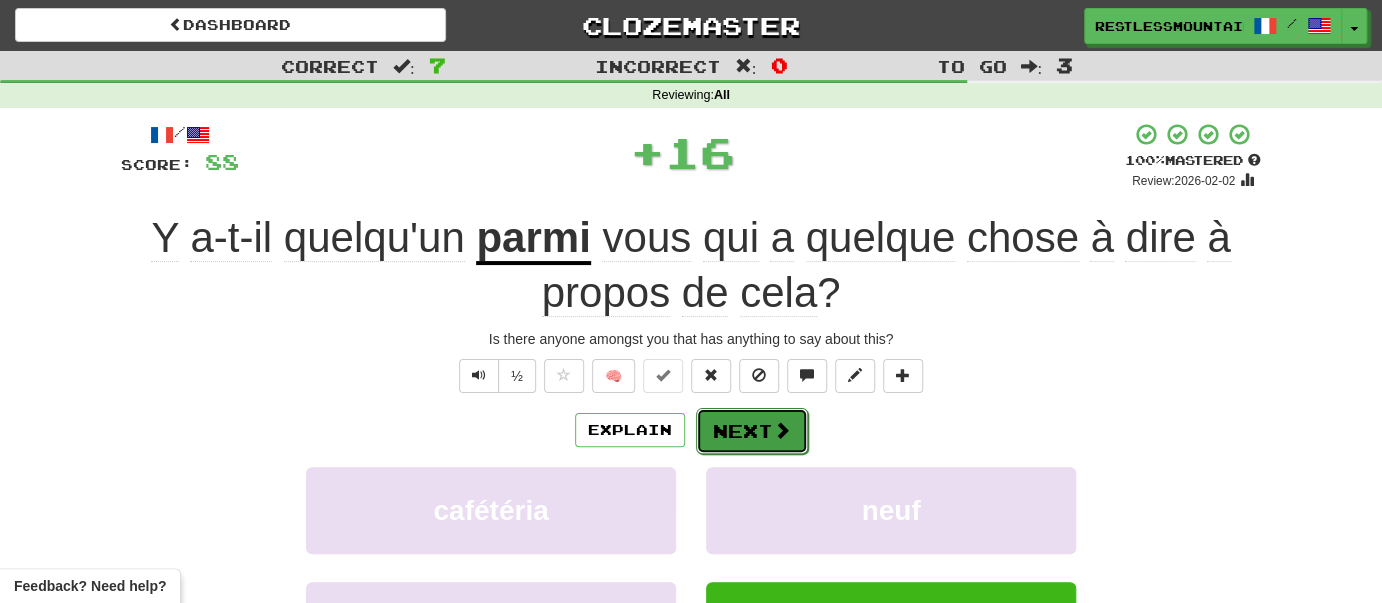 click on "Next" at bounding box center (752, 431) 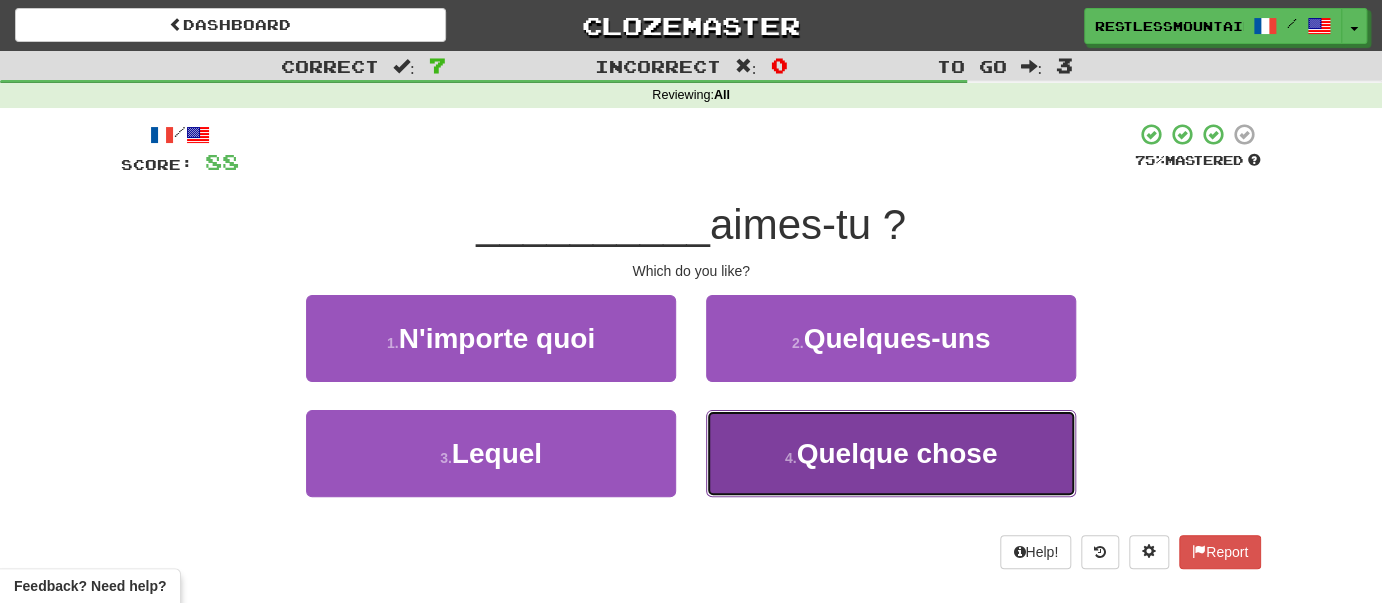 click on "Quelque chose" at bounding box center [896, 453] 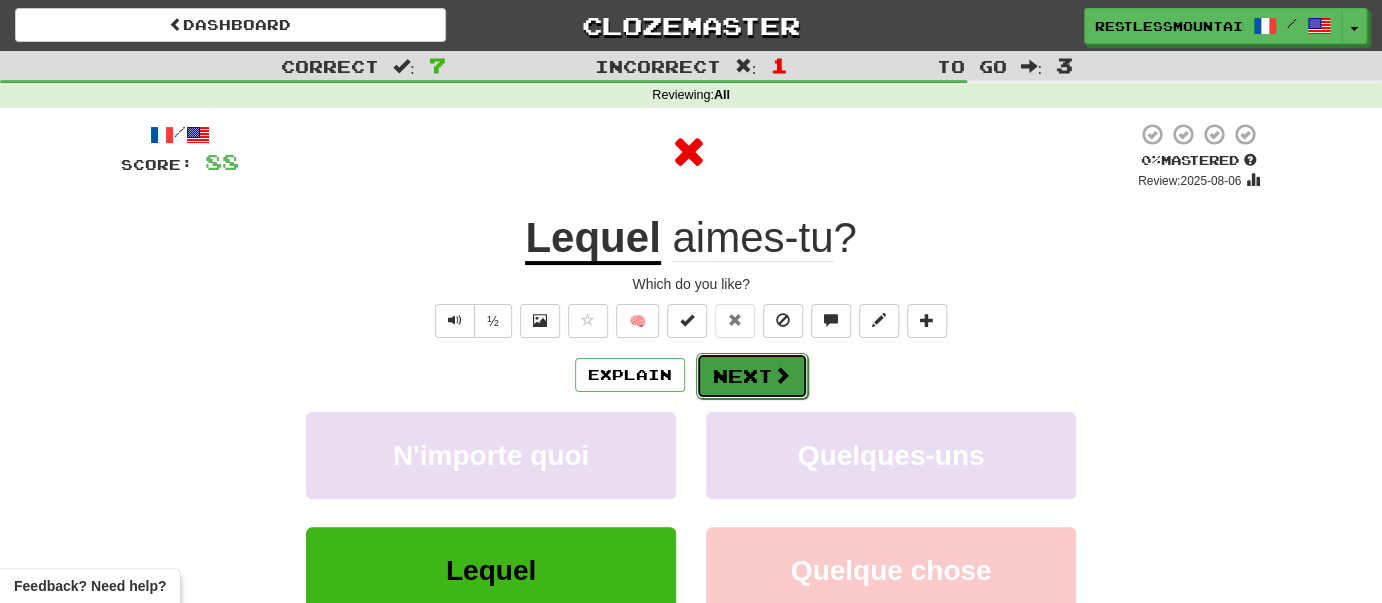 click on "Next" at bounding box center (752, 376) 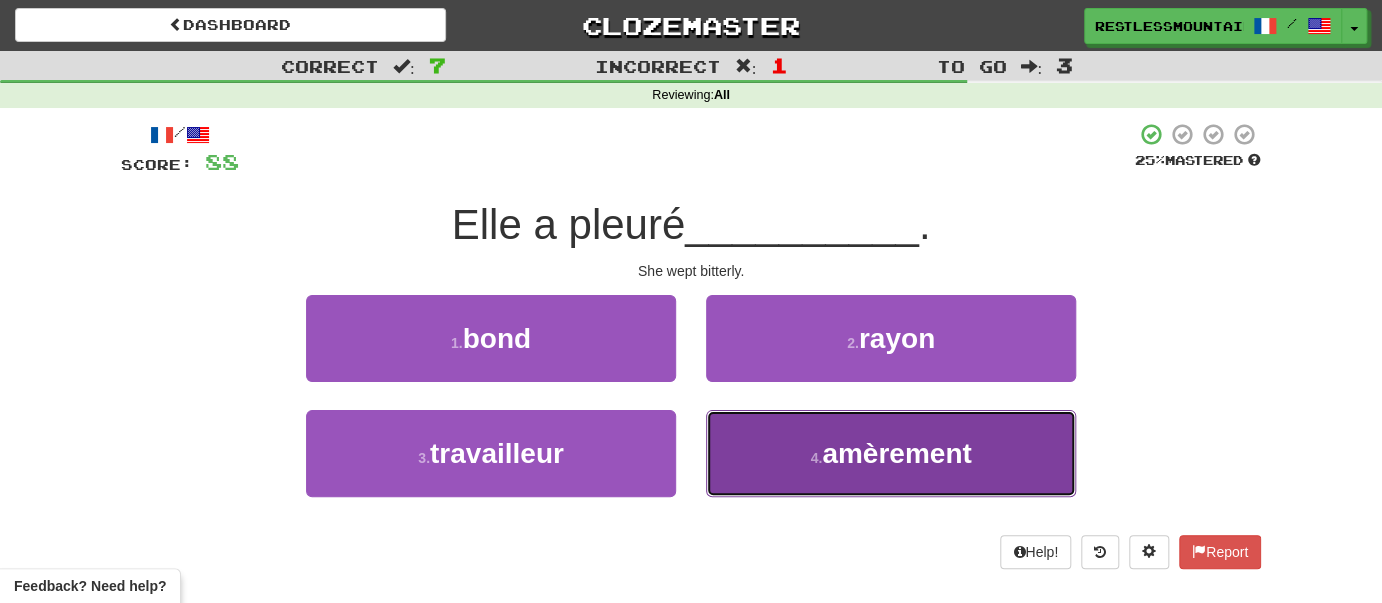 click on "amèrement" at bounding box center (896, 453) 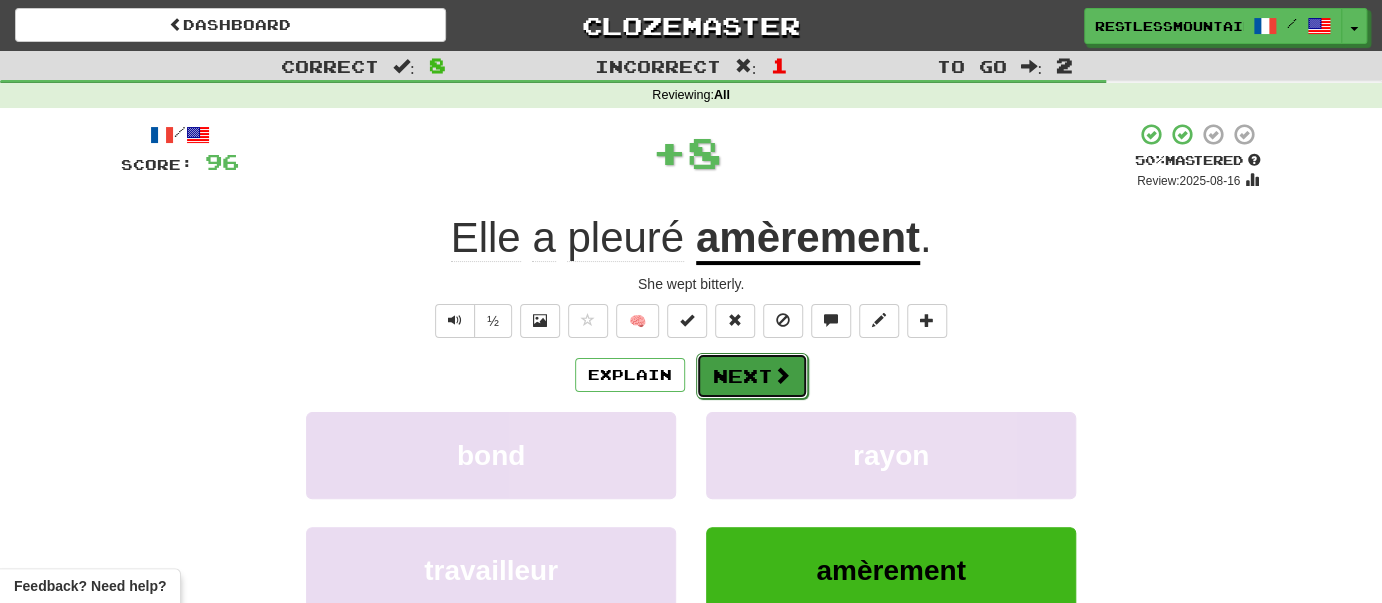 click on "Next" at bounding box center [752, 376] 